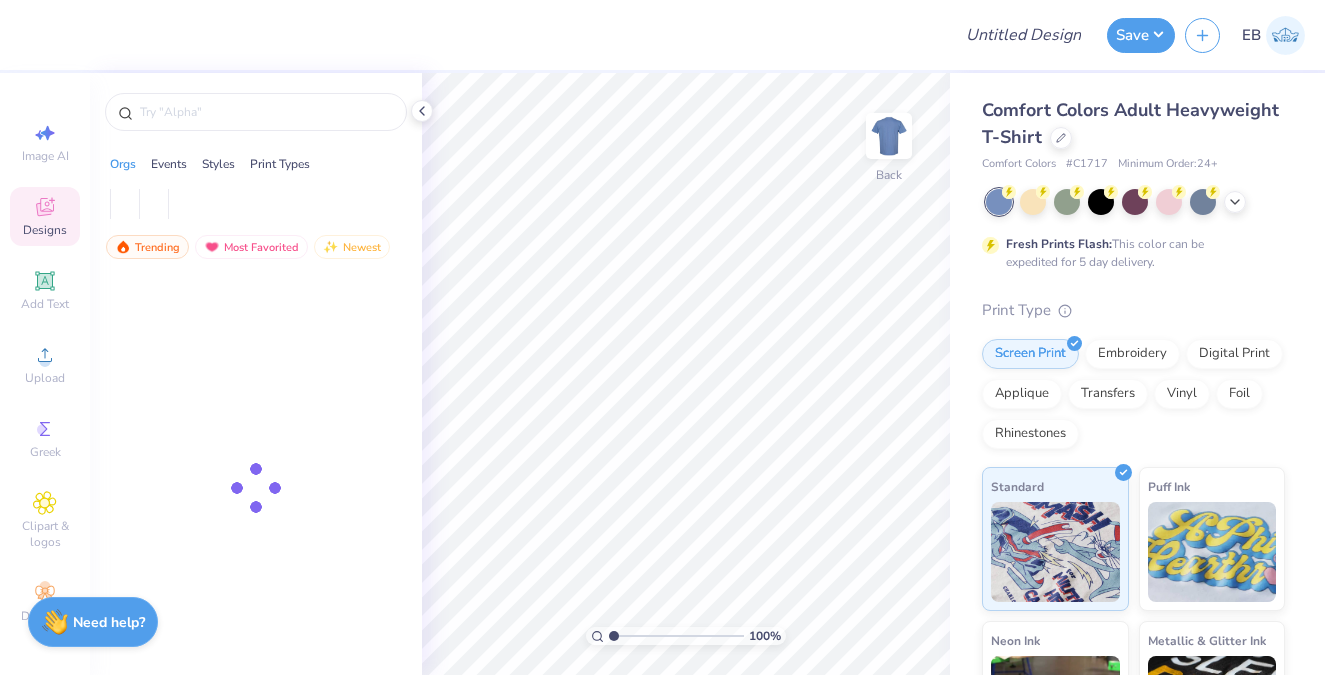 scroll, scrollTop: 0, scrollLeft: 0, axis: both 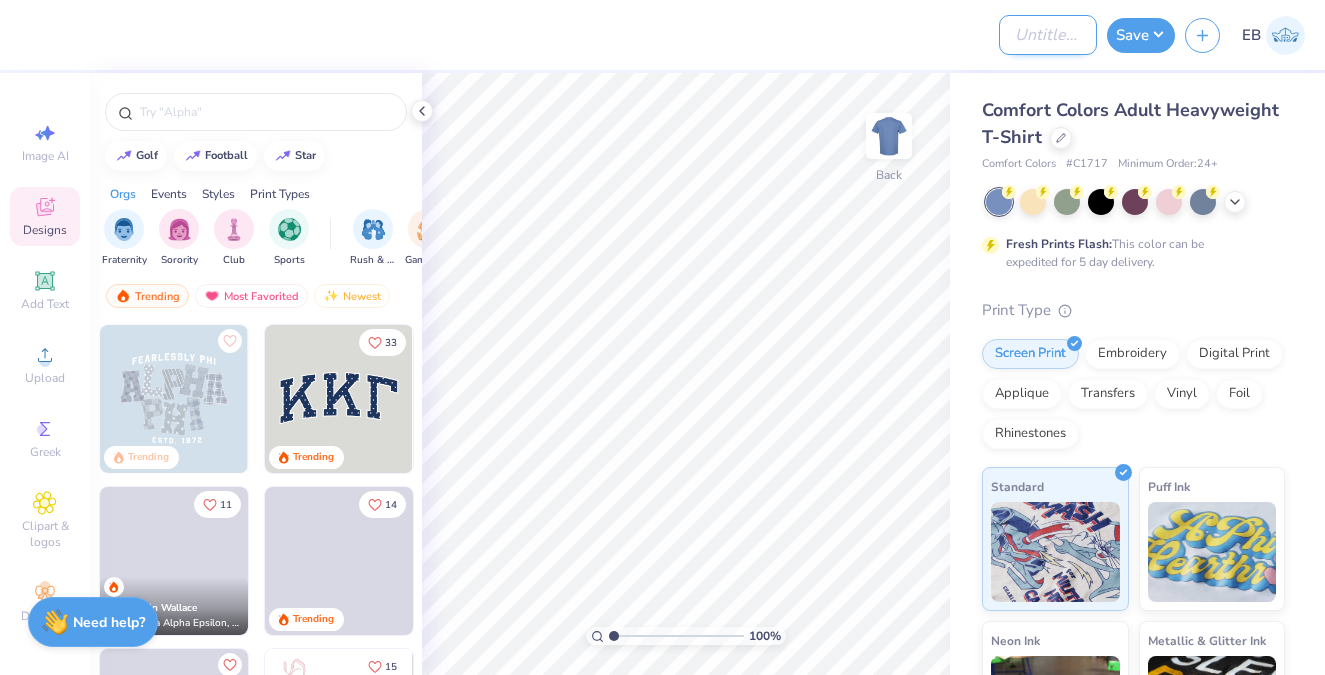click on "Design Title" at bounding box center [1048, 35] 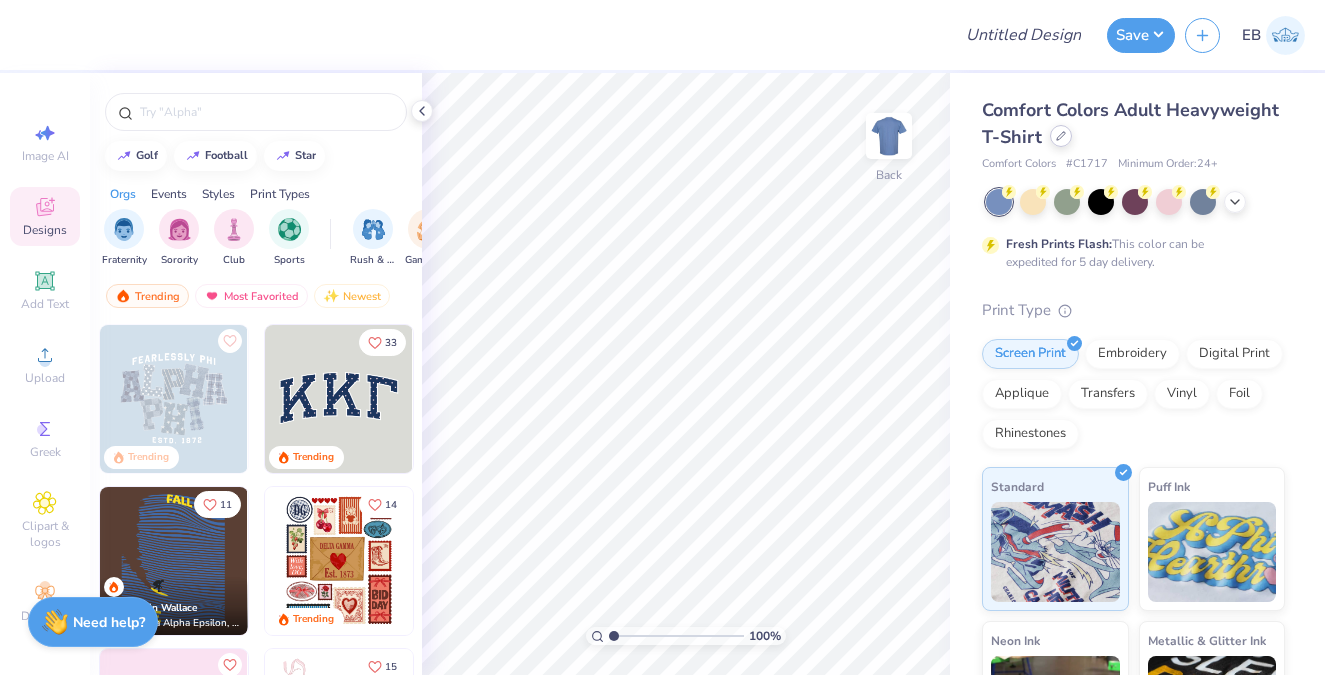 click at bounding box center [1061, 136] 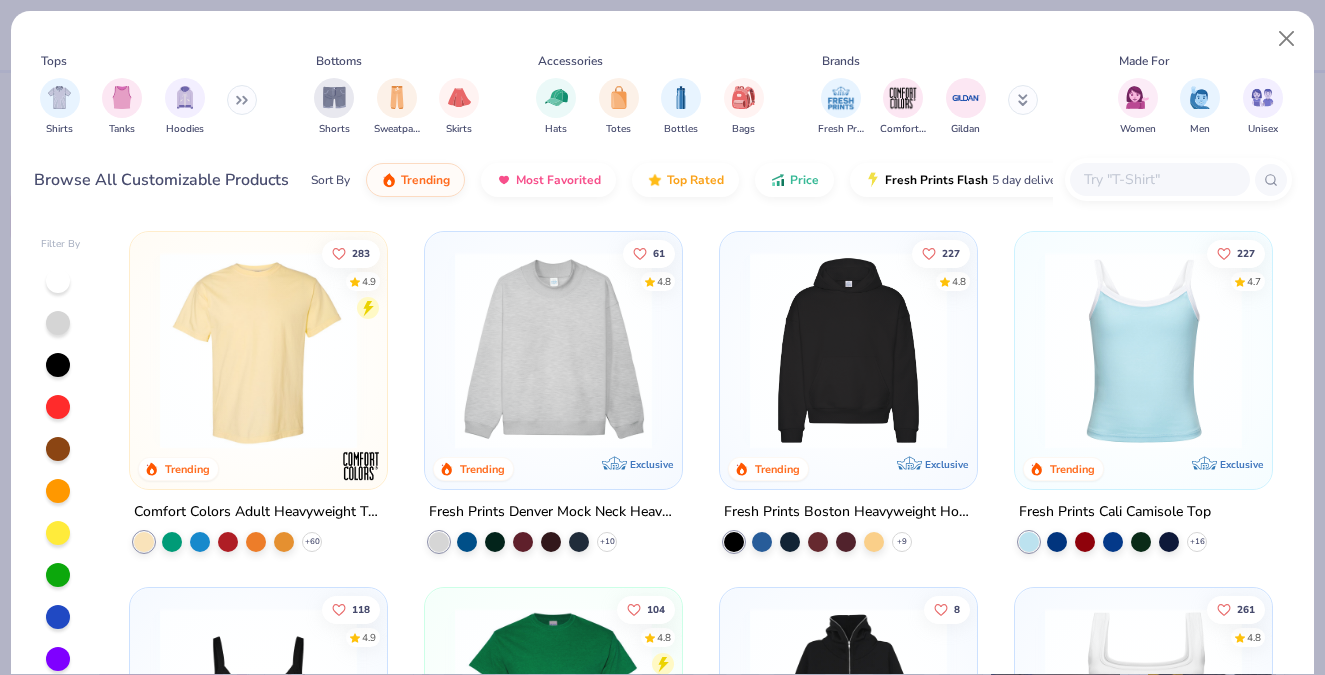 scroll, scrollTop: 59, scrollLeft: 0, axis: vertical 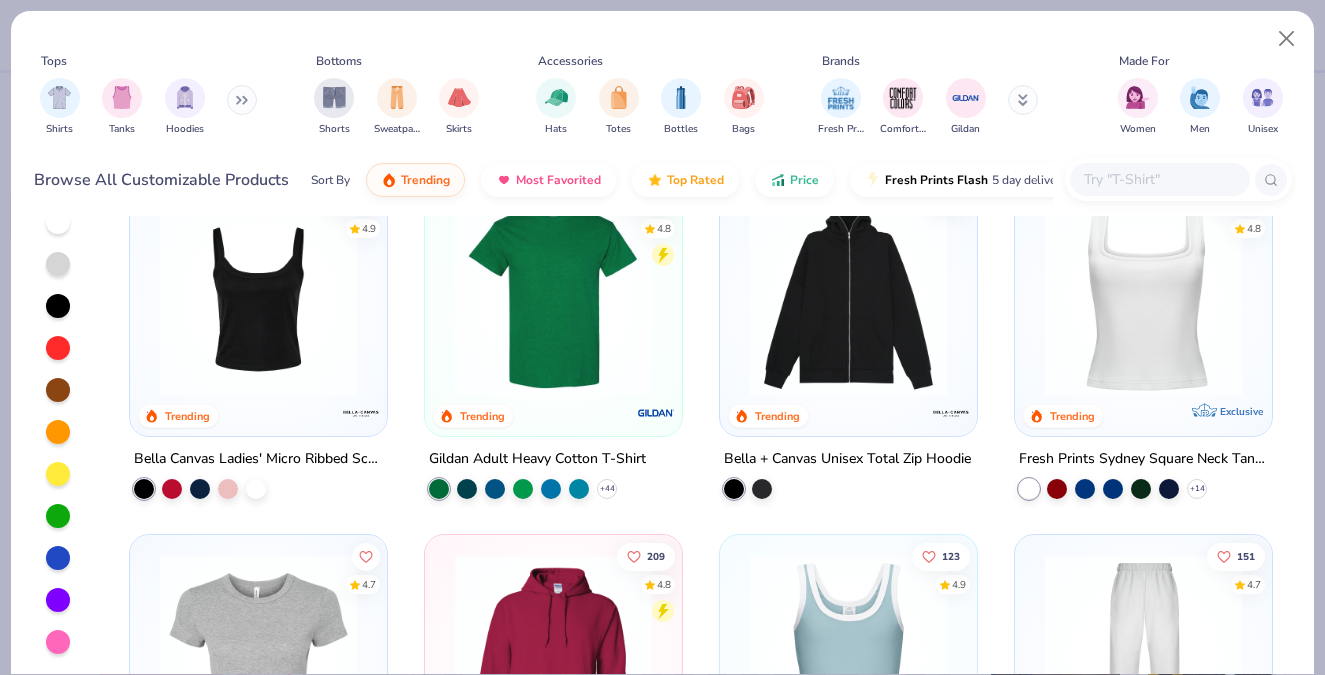 click at bounding box center [1143, 297] 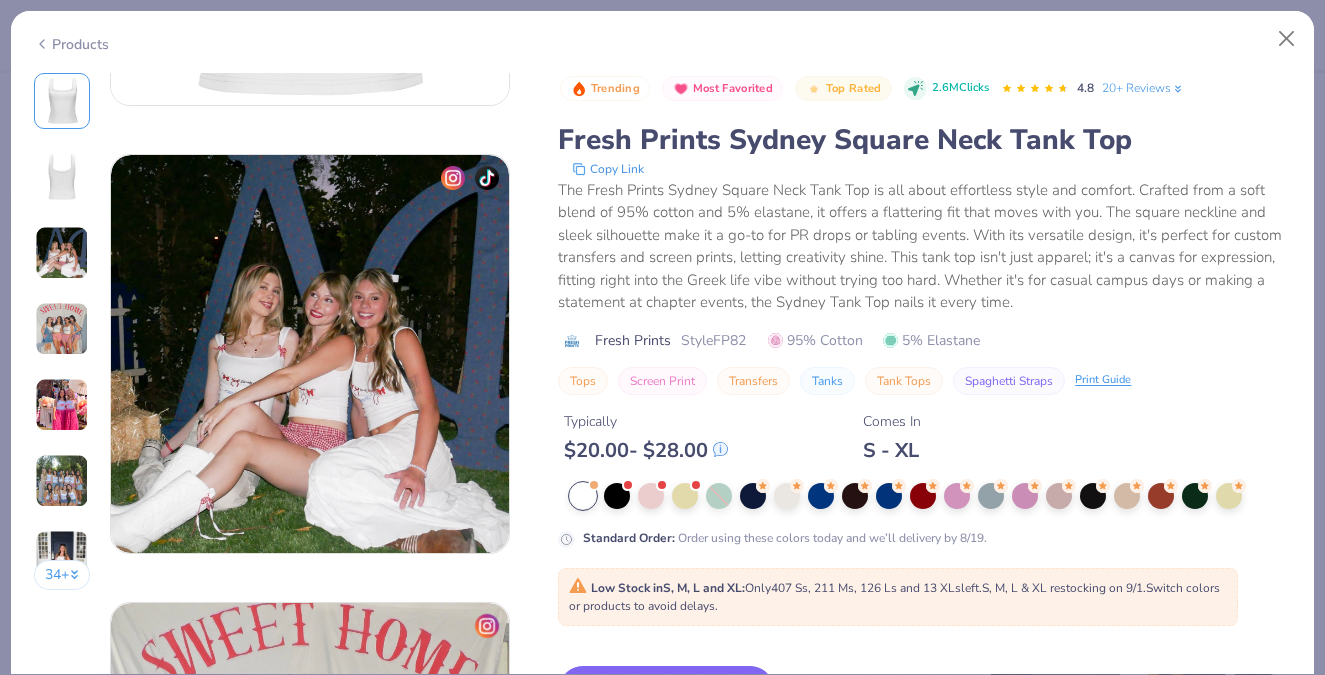 scroll, scrollTop: 992, scrollLeft: 0, axis: vertical 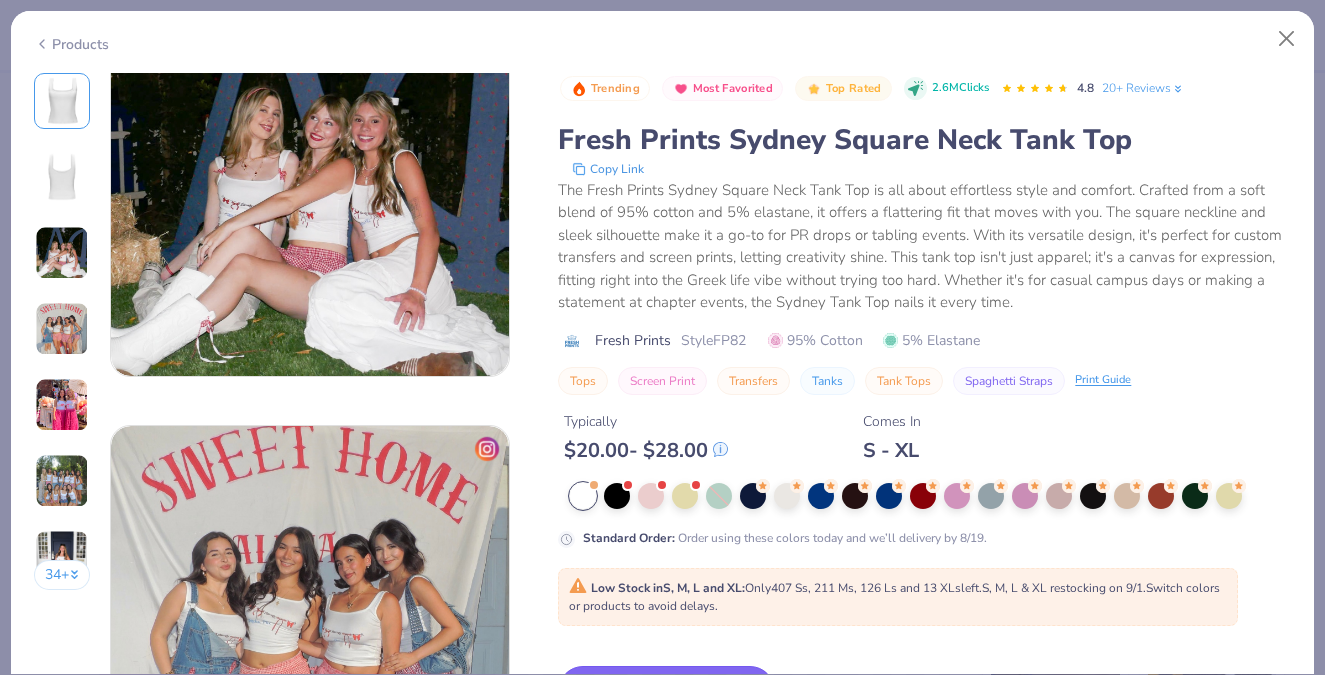 click on "Switch to This" at bounding box center (666, 691) 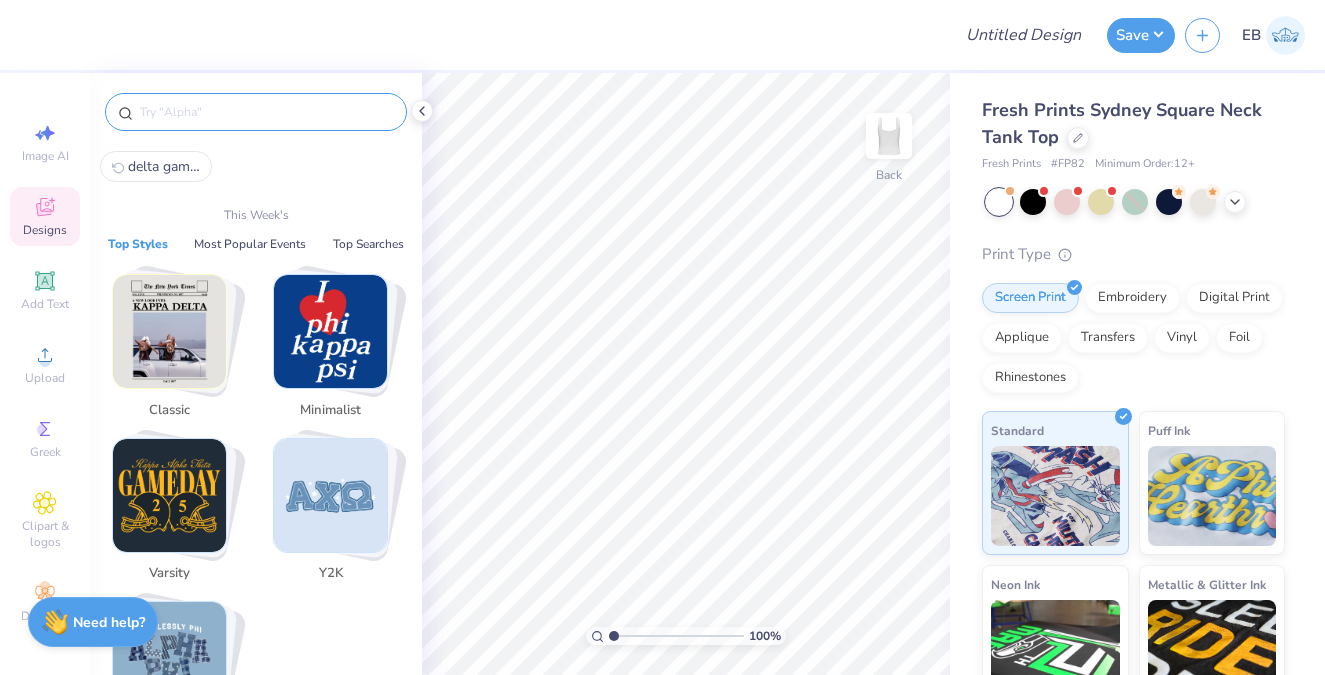 click at bounding box center [266, 112] 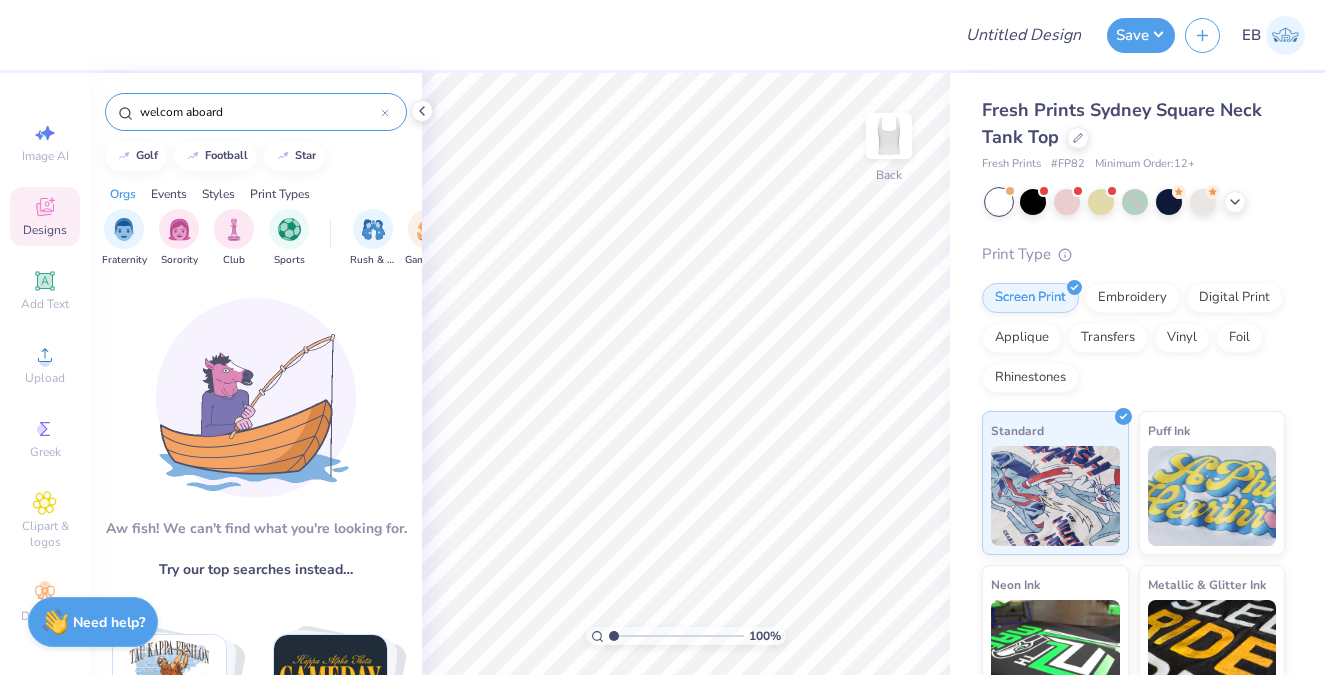 click on "welcom aboard" at bounding box center (259, 112) 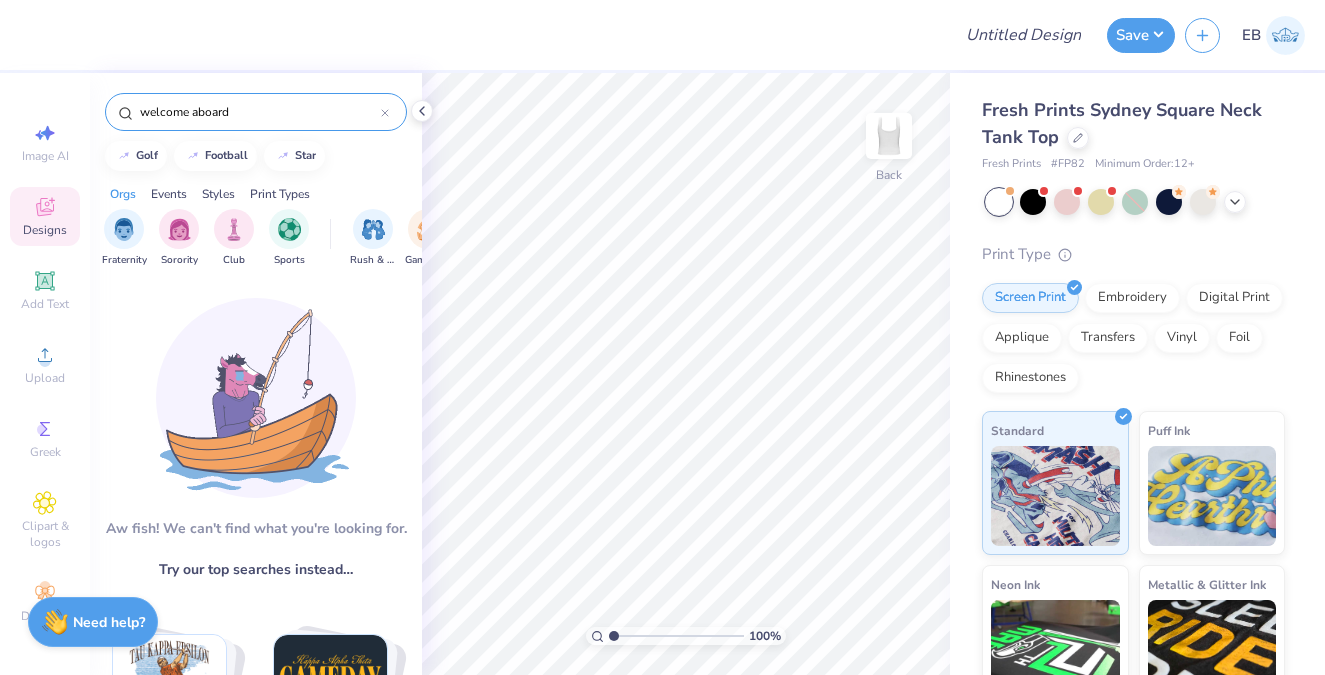 click on "welcome aboard" at bounding box center [259, 112] 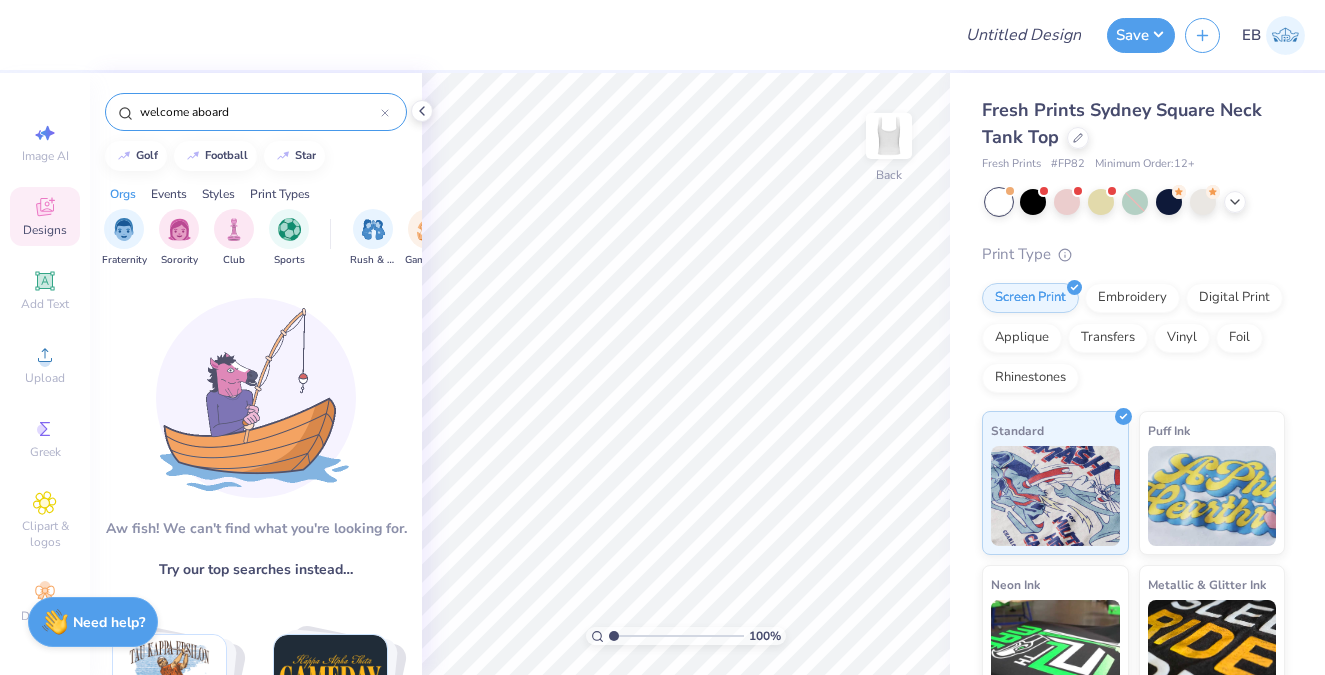 click on "welcome aboard" at bounding box center [259, 112] 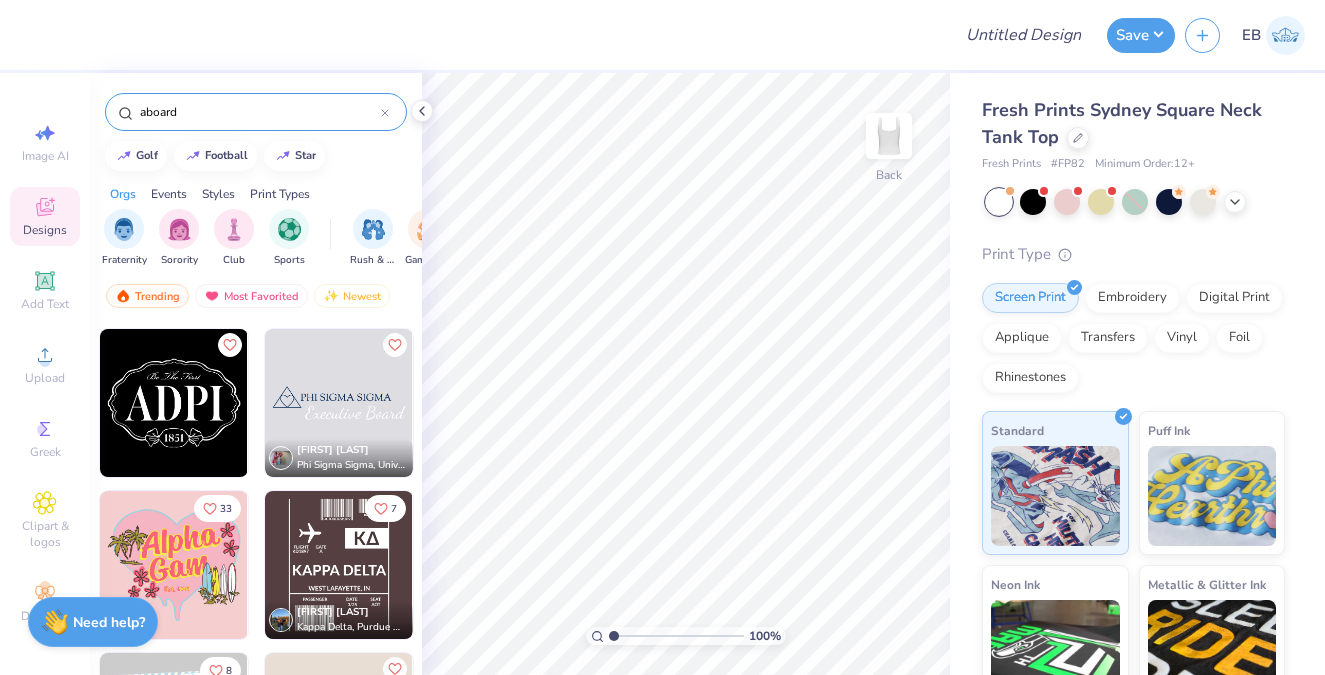 scroll, scrollTop: 384, scrollLeft: 0, axis: vertical 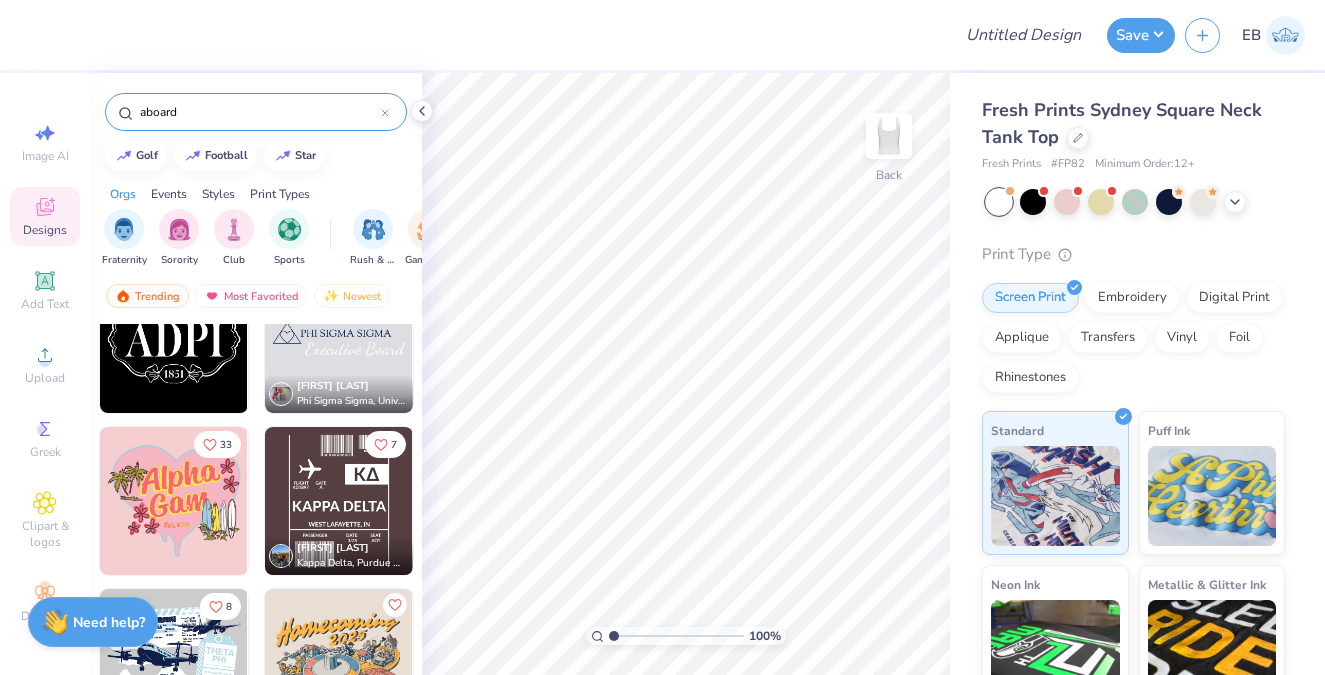 click on "aboard" at bounding box center [259, 112] 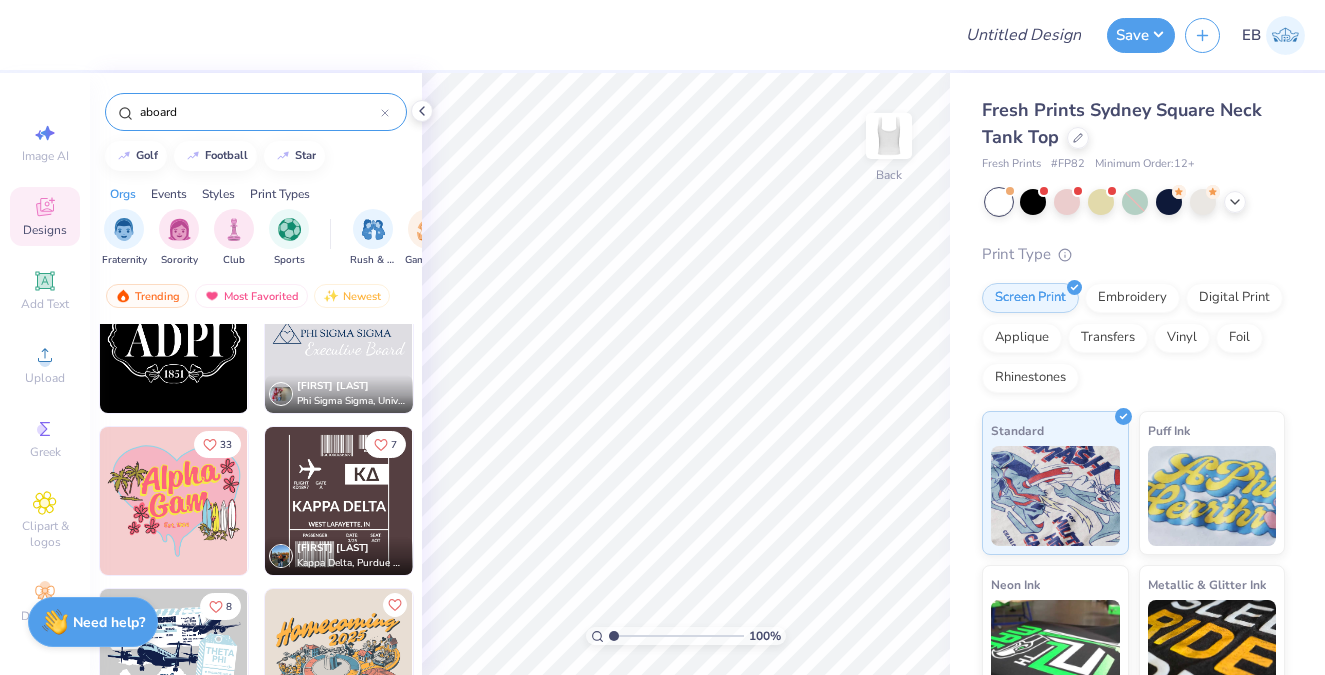 click on "aboard" at bounding box center [259, 112] 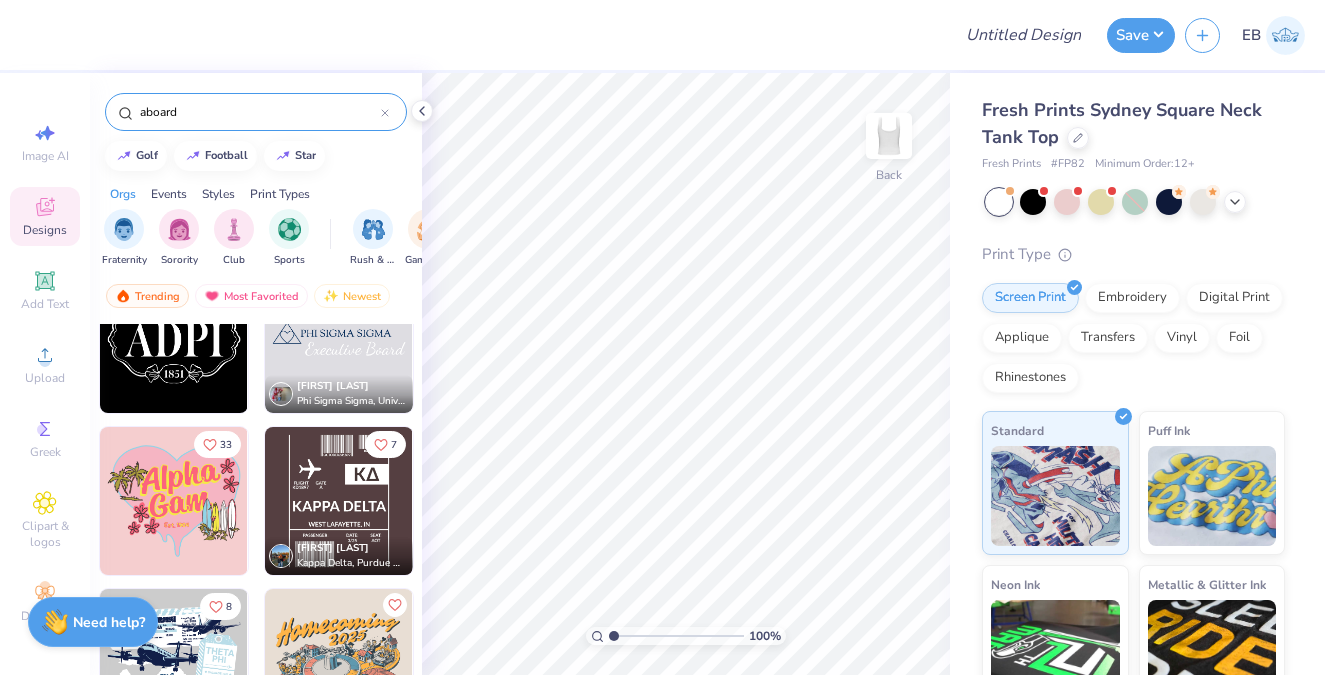 click on "aboard" at bounding box center (259, 112) 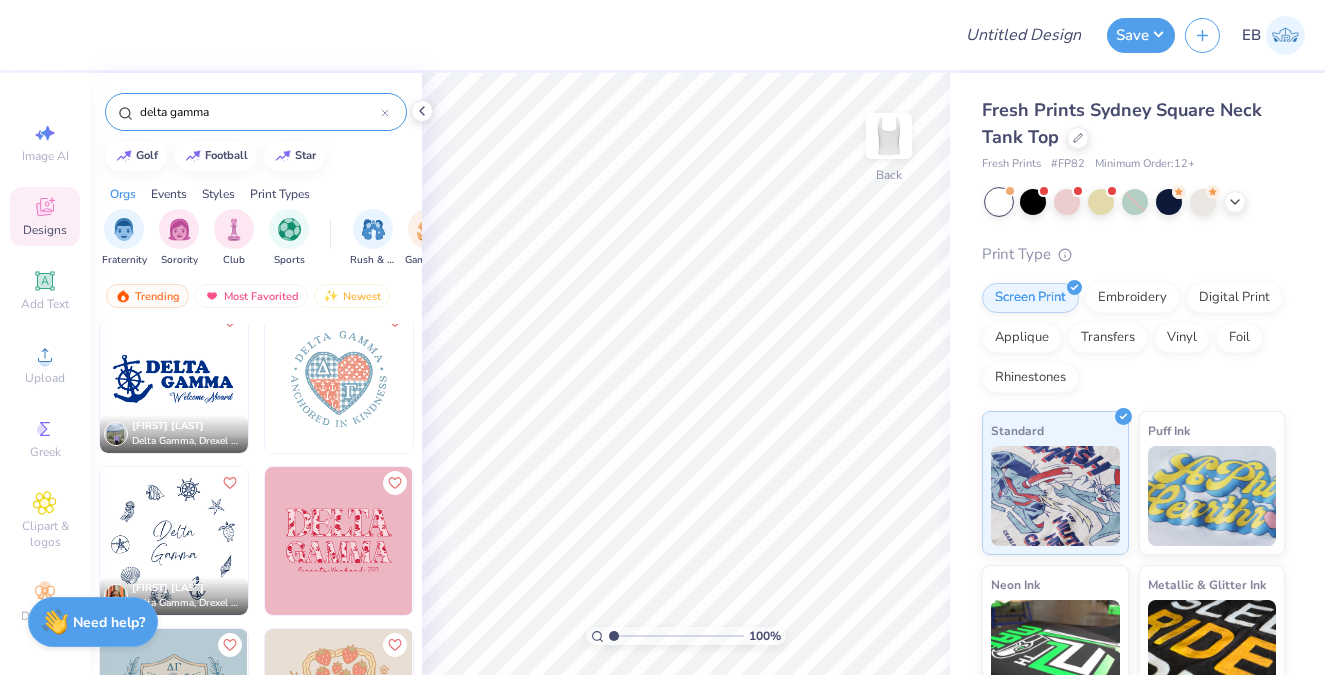 scroll, scrollTop: 1334, scrollLeft: 0, axis: vertical 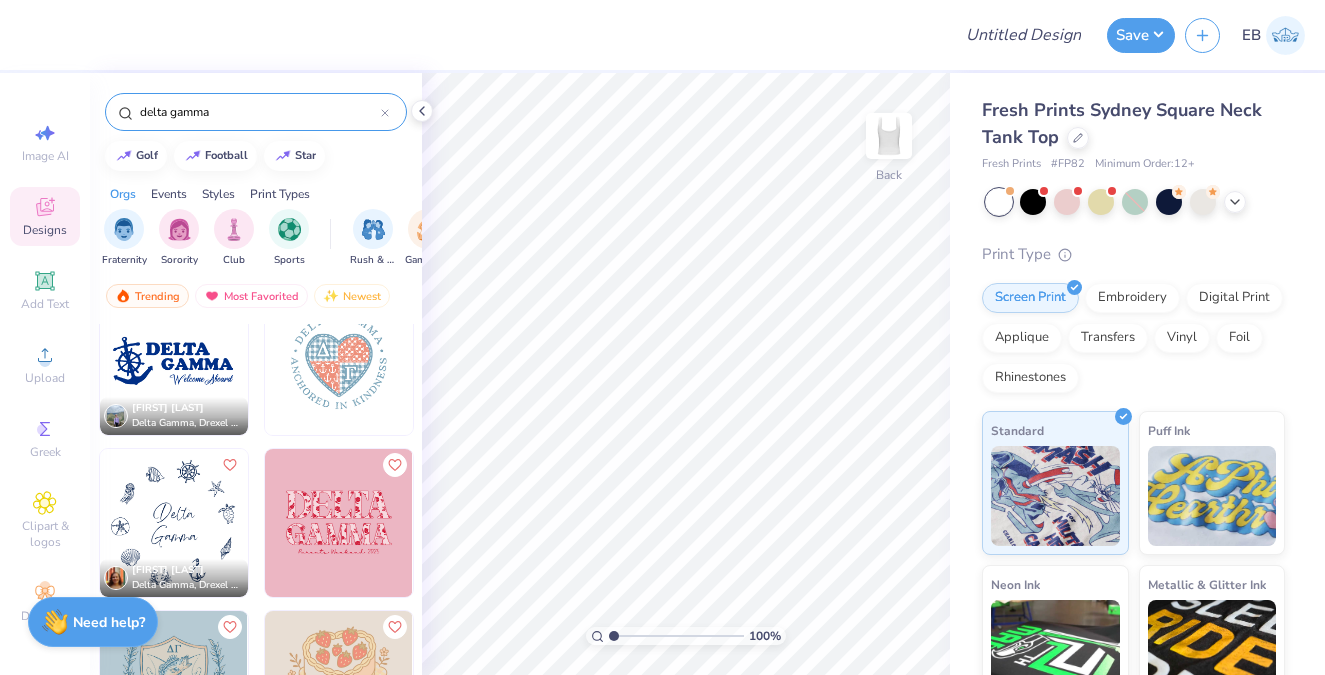 type on "delta gamma" 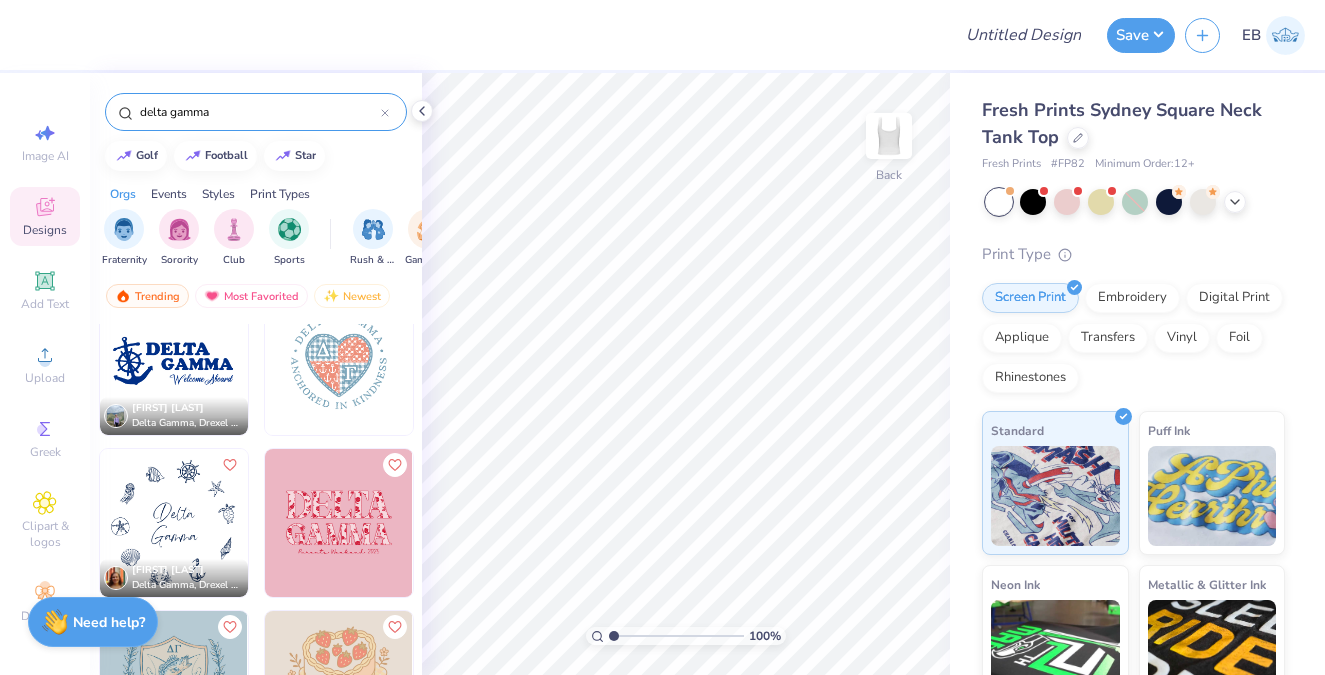 click at bounding box center [174, 361] 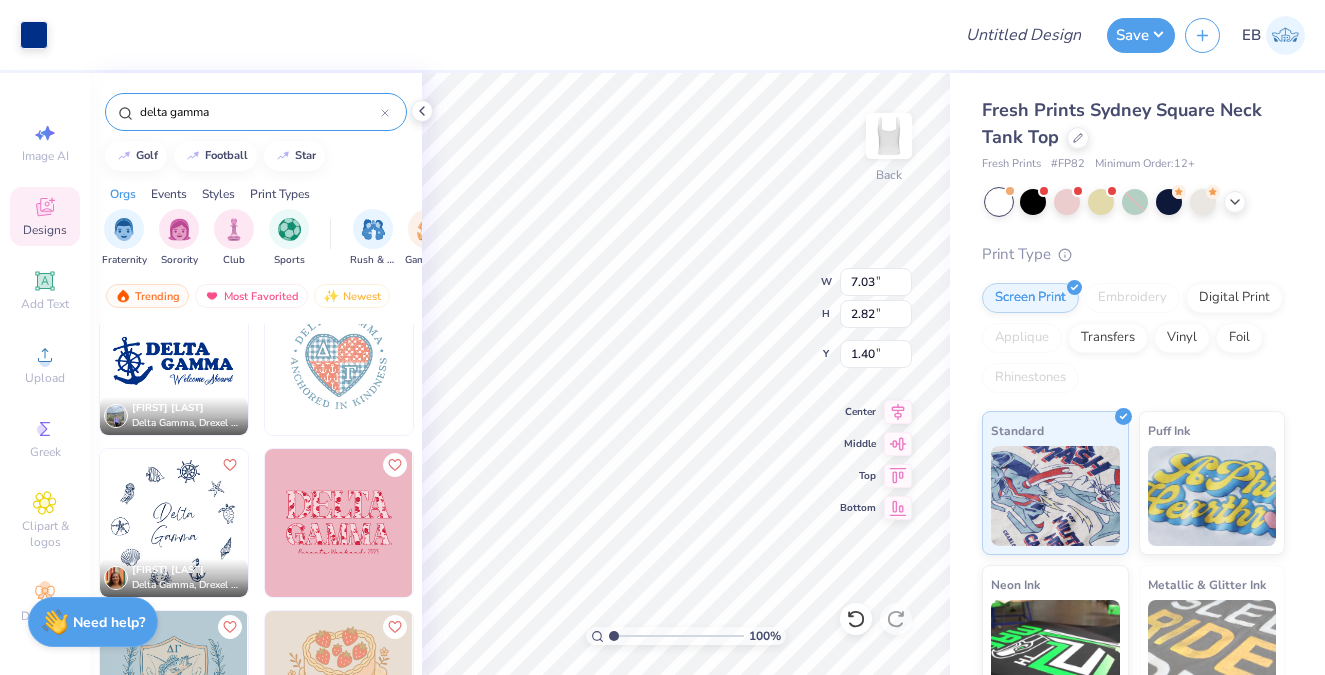 type on "1.40" 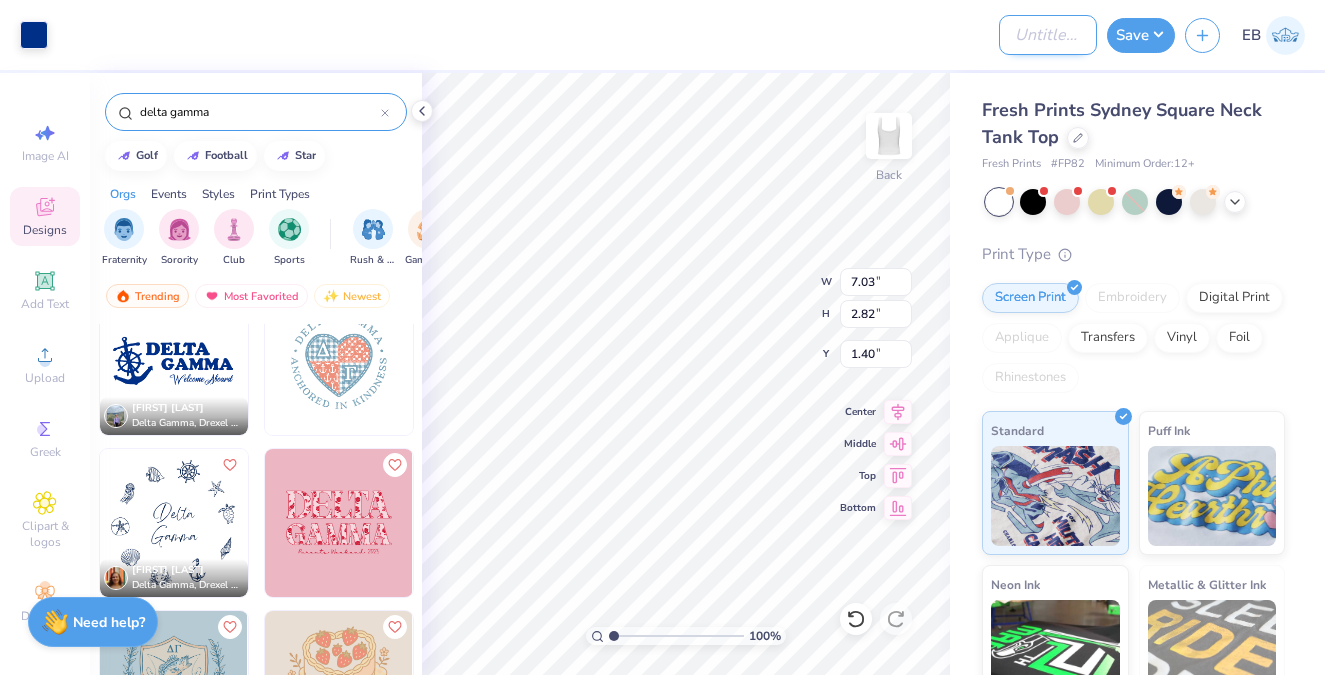 click on "Design Title" at bounding box center (1048, 35) 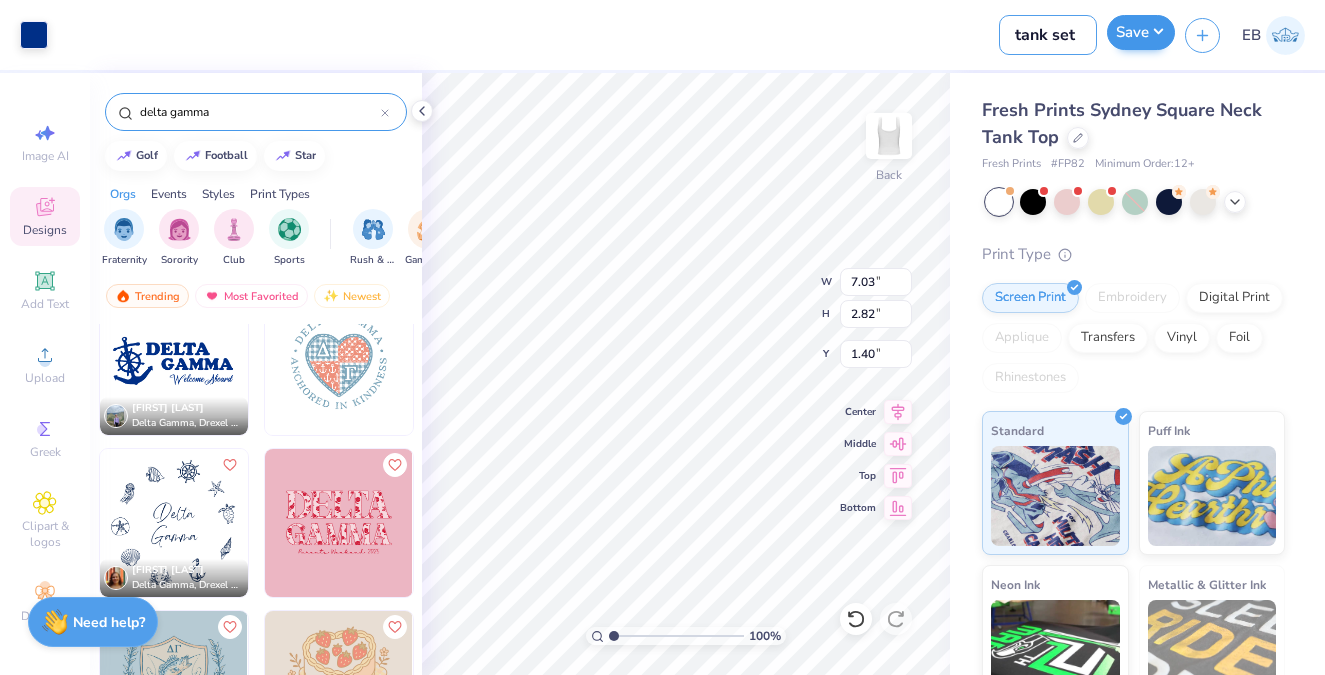 type on "tank set" 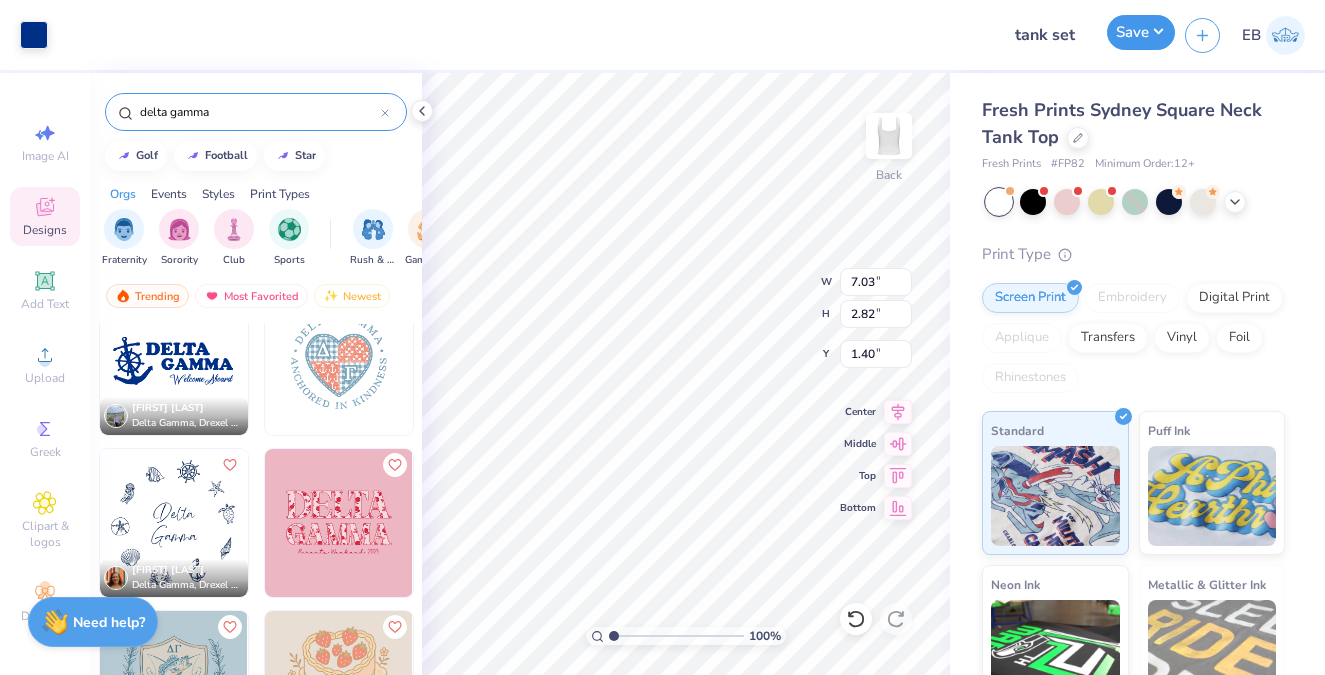 click on "Save" at bounding box center [1141, 32] 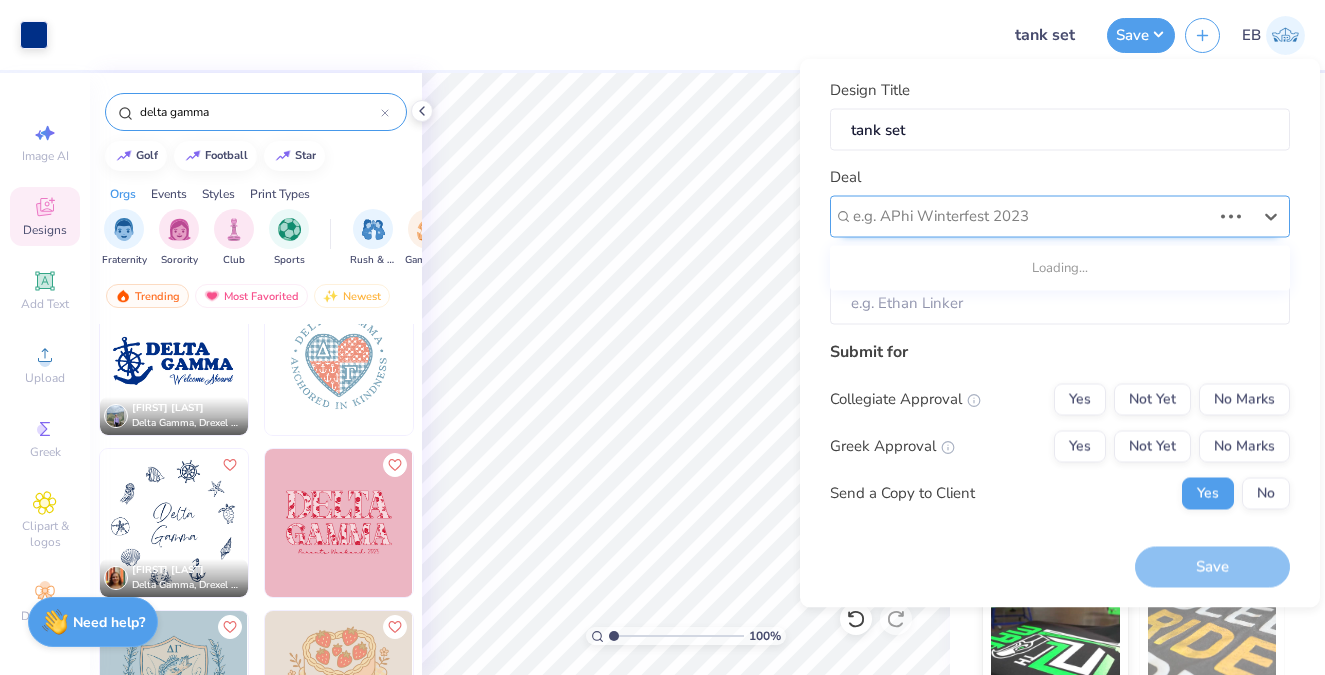 click at bounding box center [1032, 216] 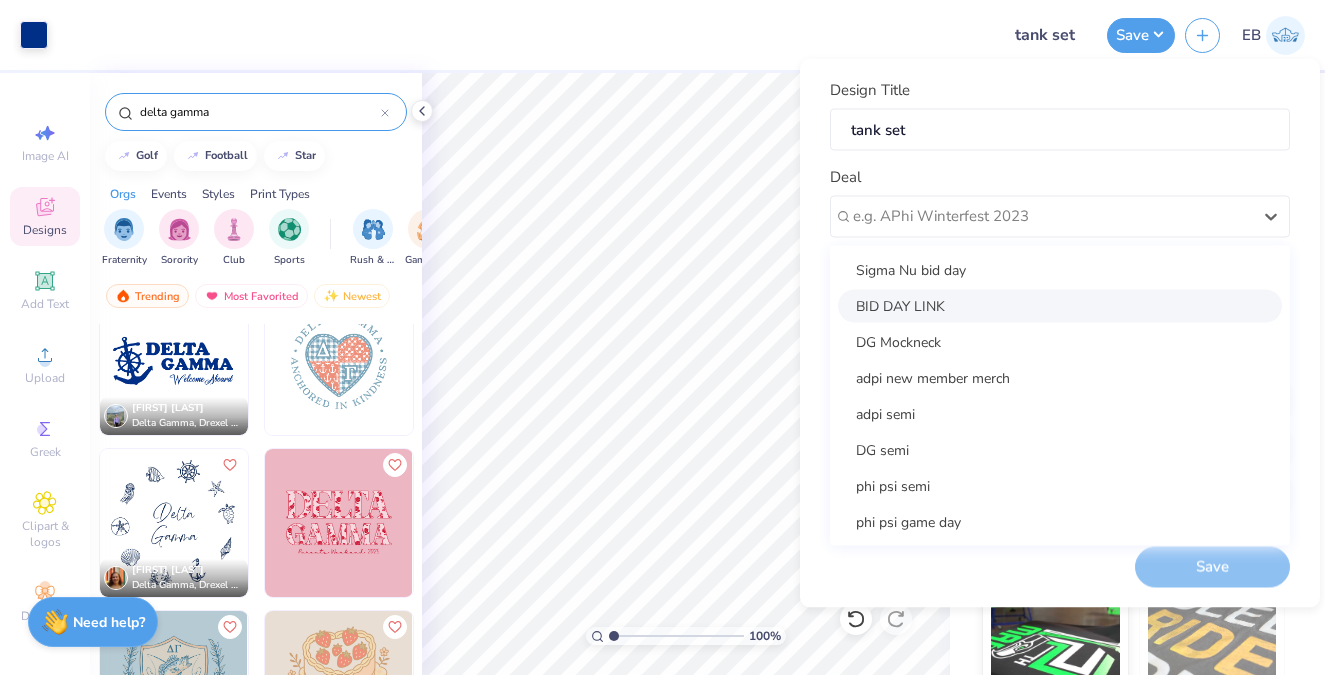 click on "BID DAY LINK" at bounding box center [1060, 305] 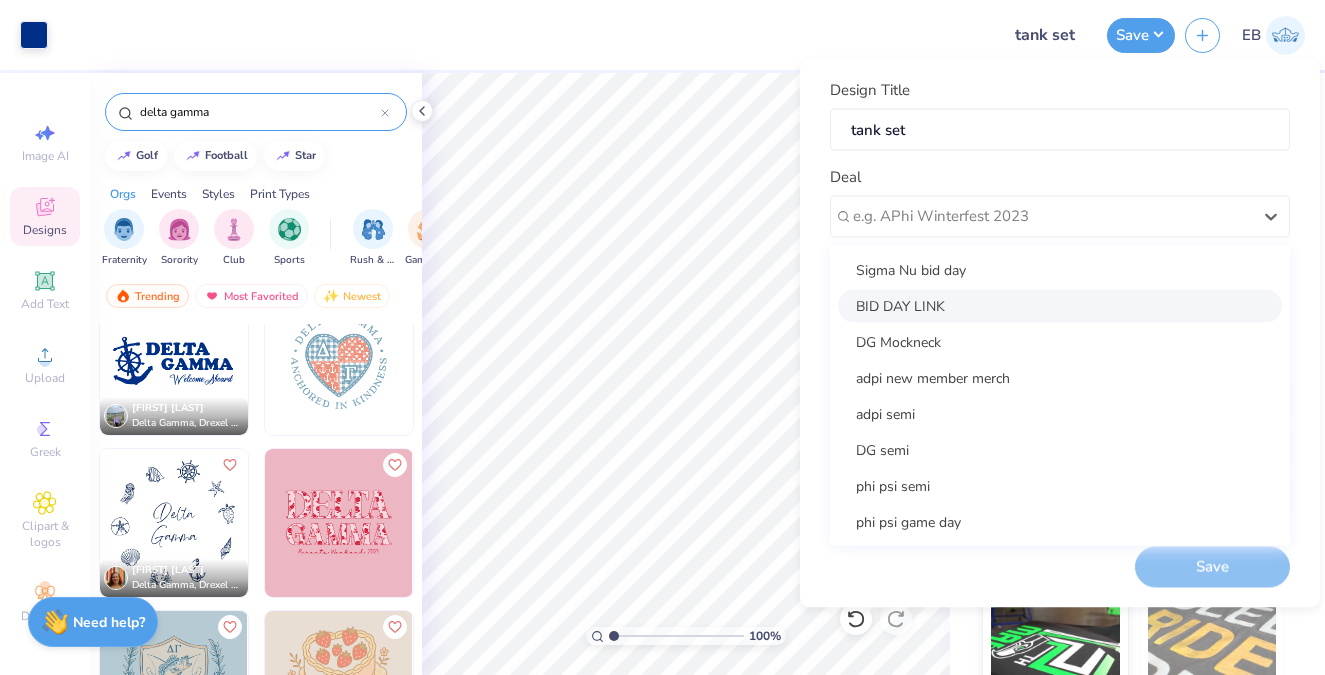 type on "[FIRST] [LAST]" 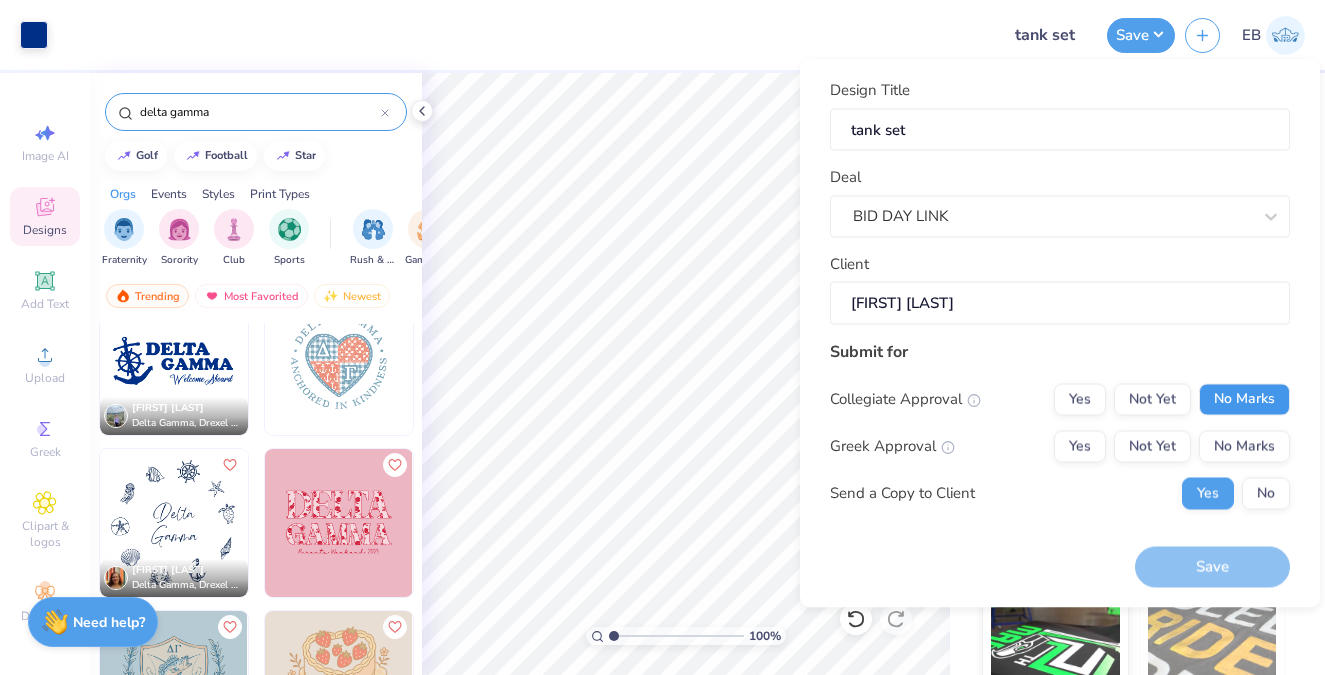 click on "No Marks" at bounding box center [1244, 399] 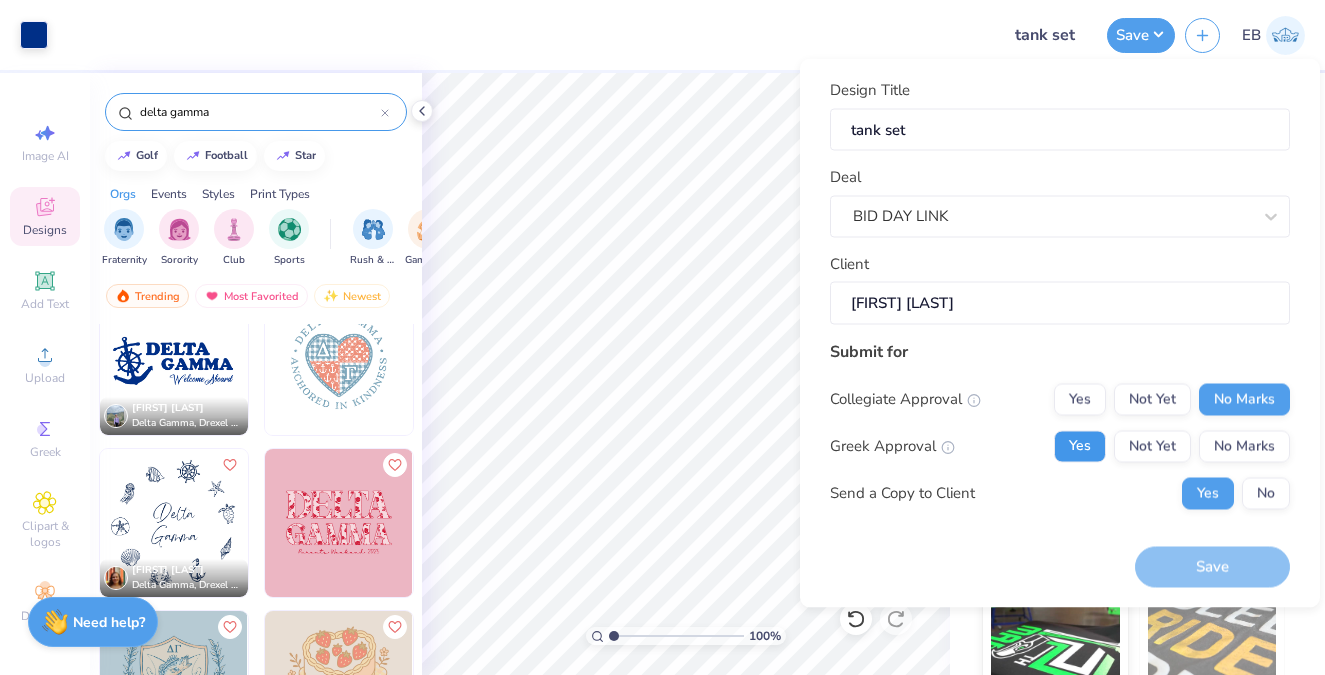 click on "Yes" at bounding box center (1080, 446) 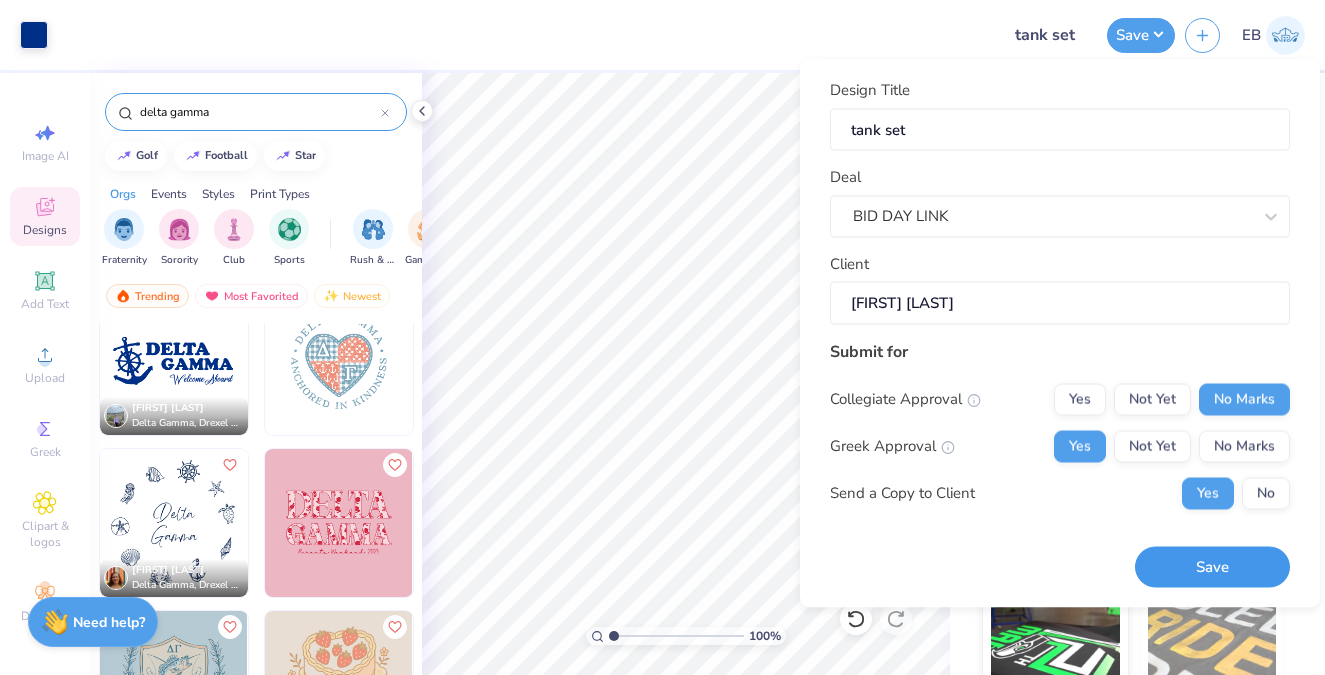 click on "Save" at bounding box center (1212, 567) 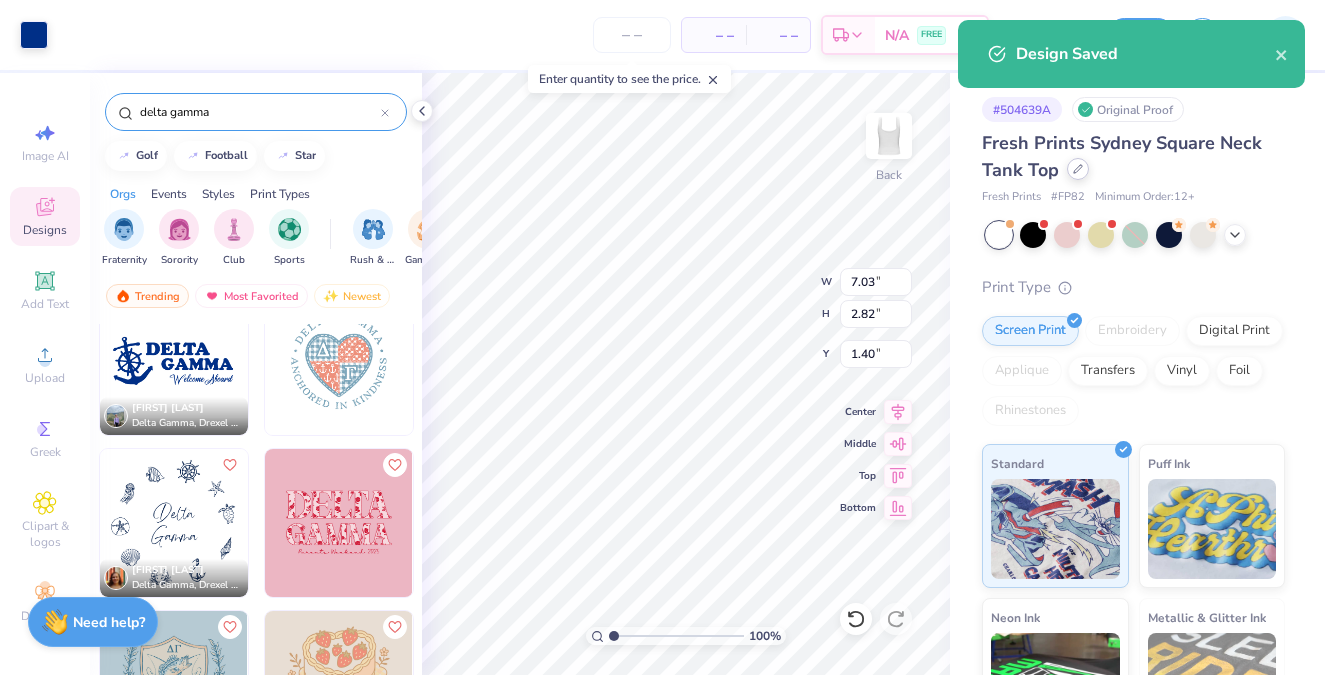 click at bounding box center [1078, 169] 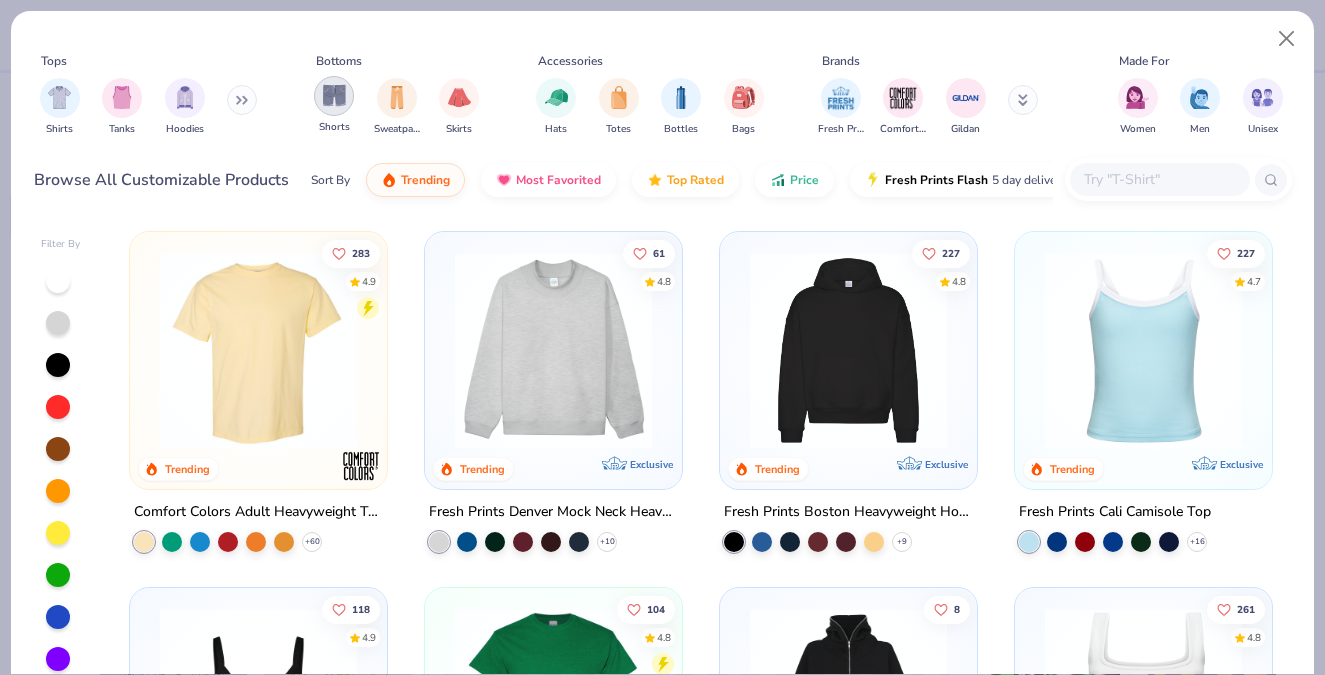 click at bounding box center [334, 96] 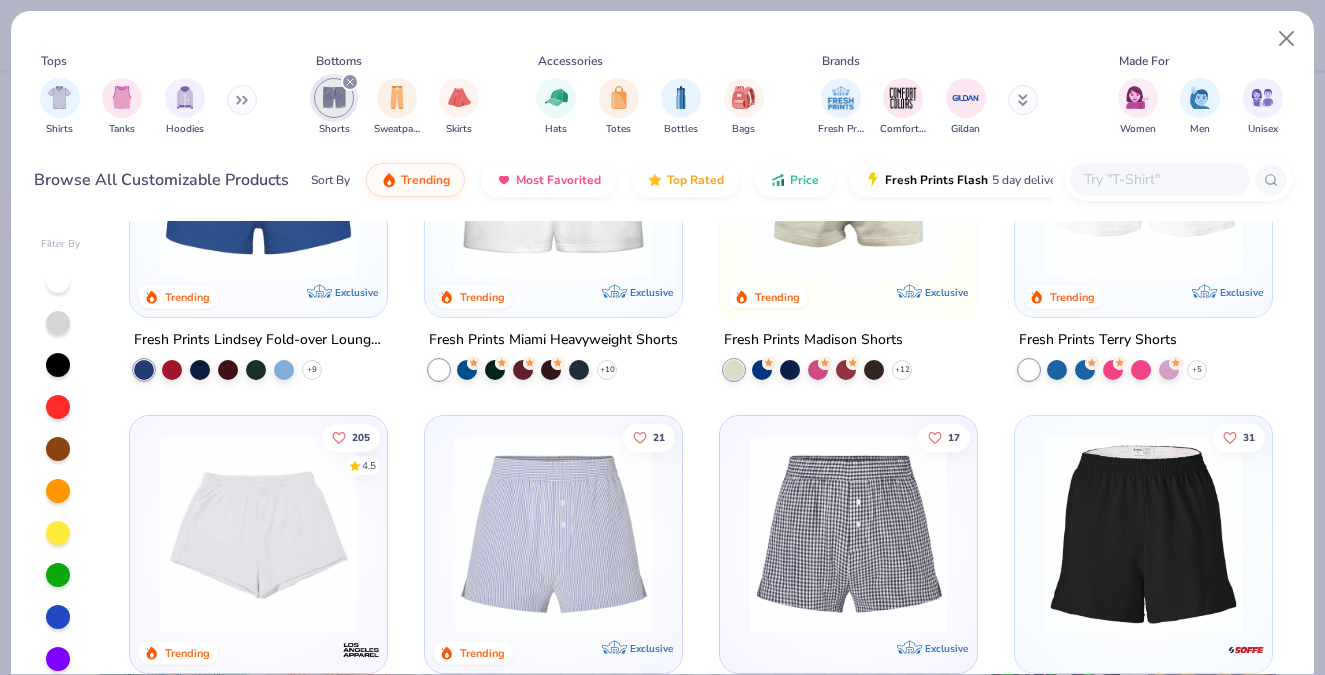 scroll, scrollTop: 333, scrollLeft: 0, axis: vertical 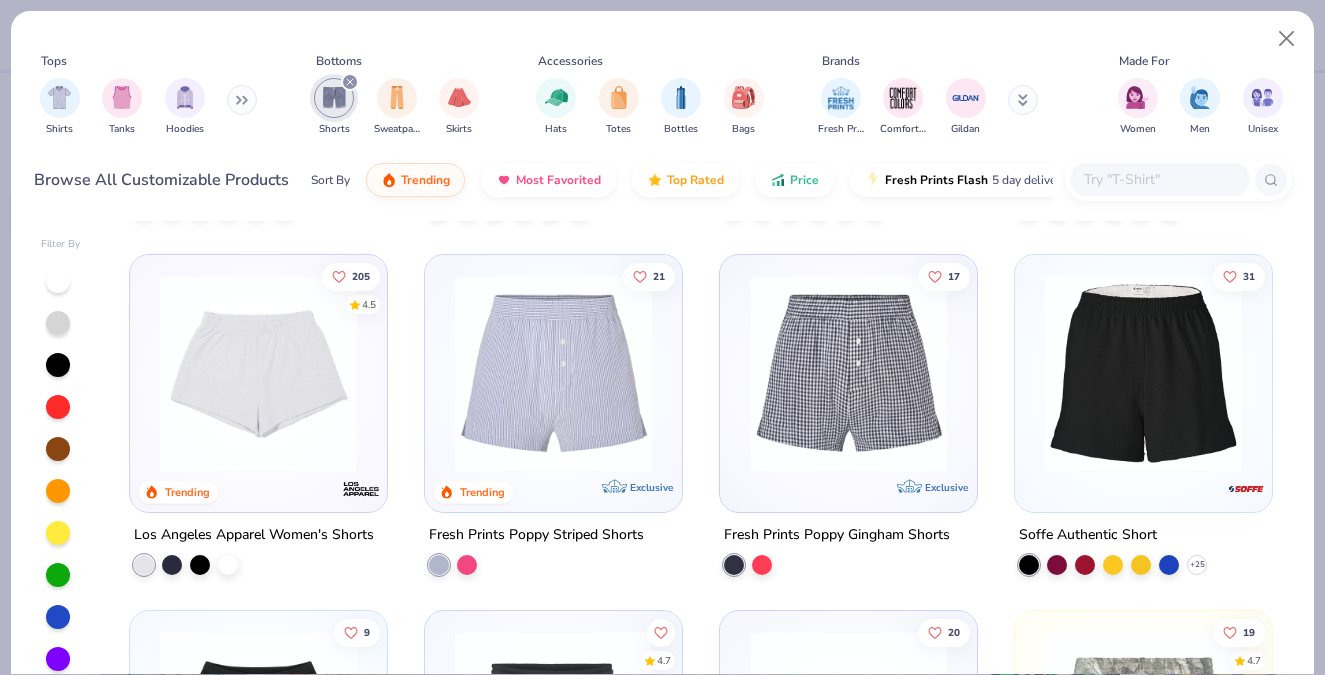 click at bounding box center (258, 373) 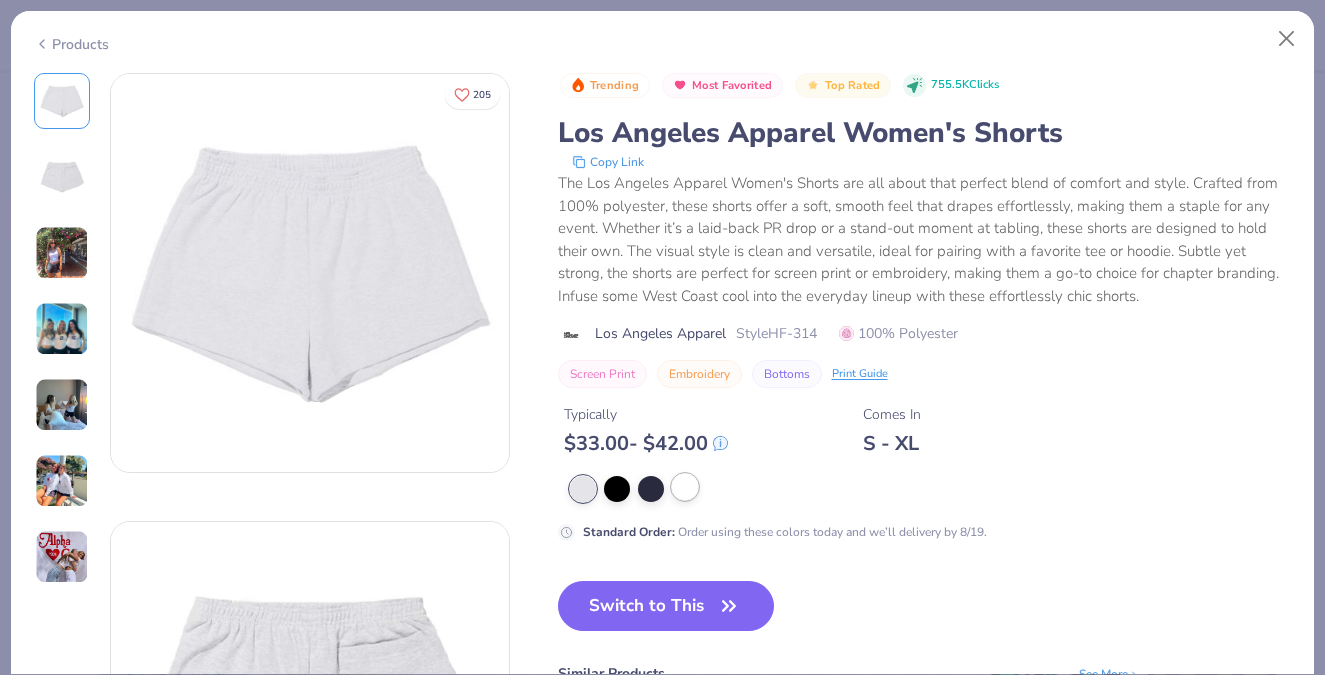 click at bounding box center [685, 487] 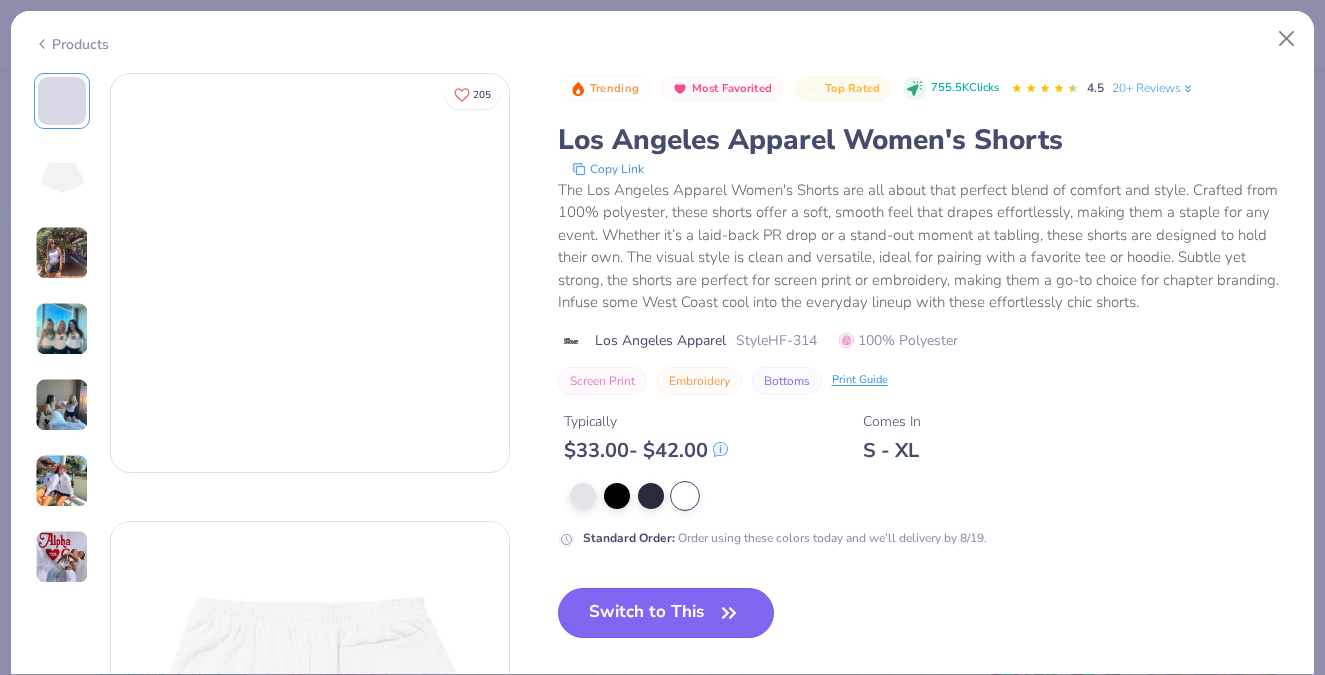 click on "Switch to This" at bounding box center [666, 613] 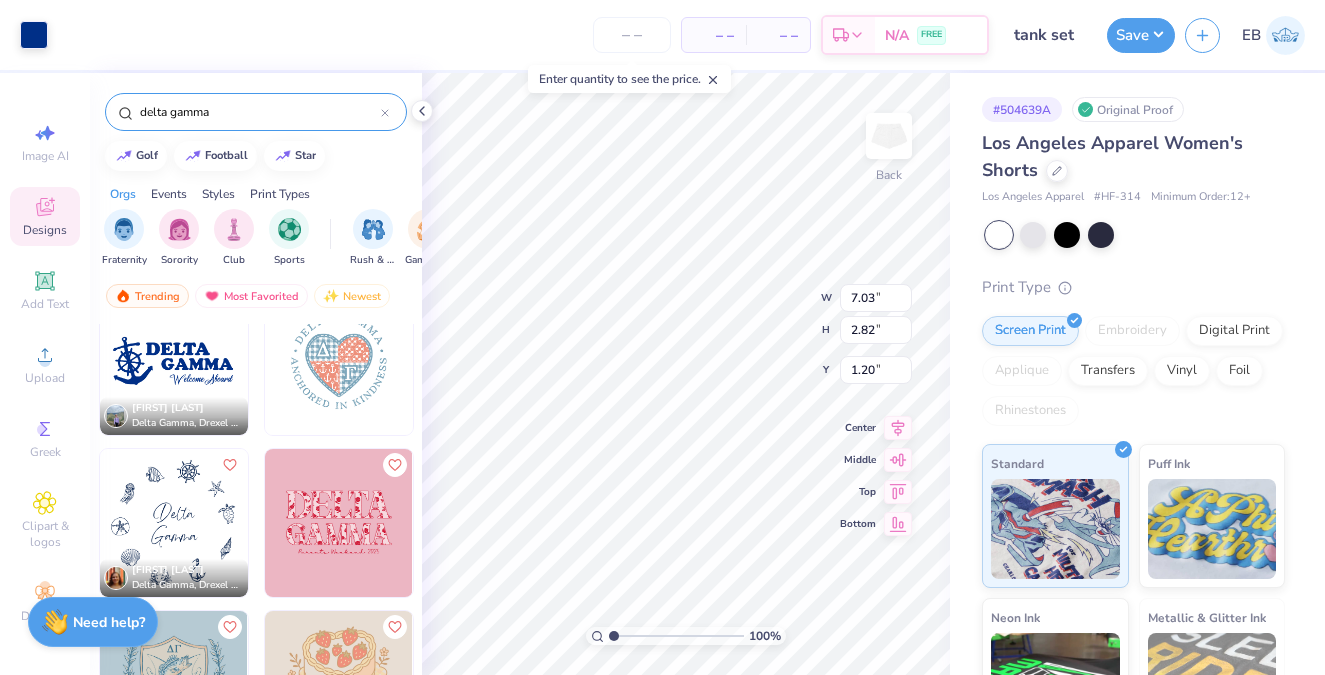 type on "4.71" 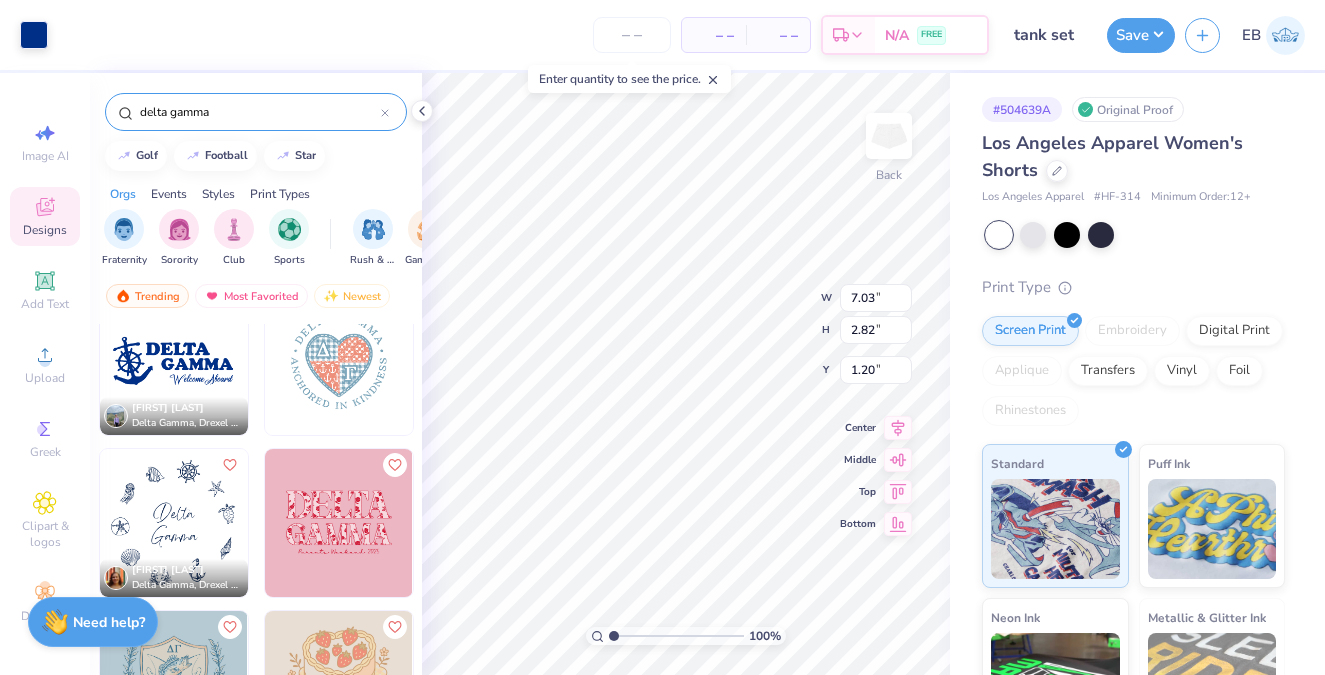 type on "1.88" 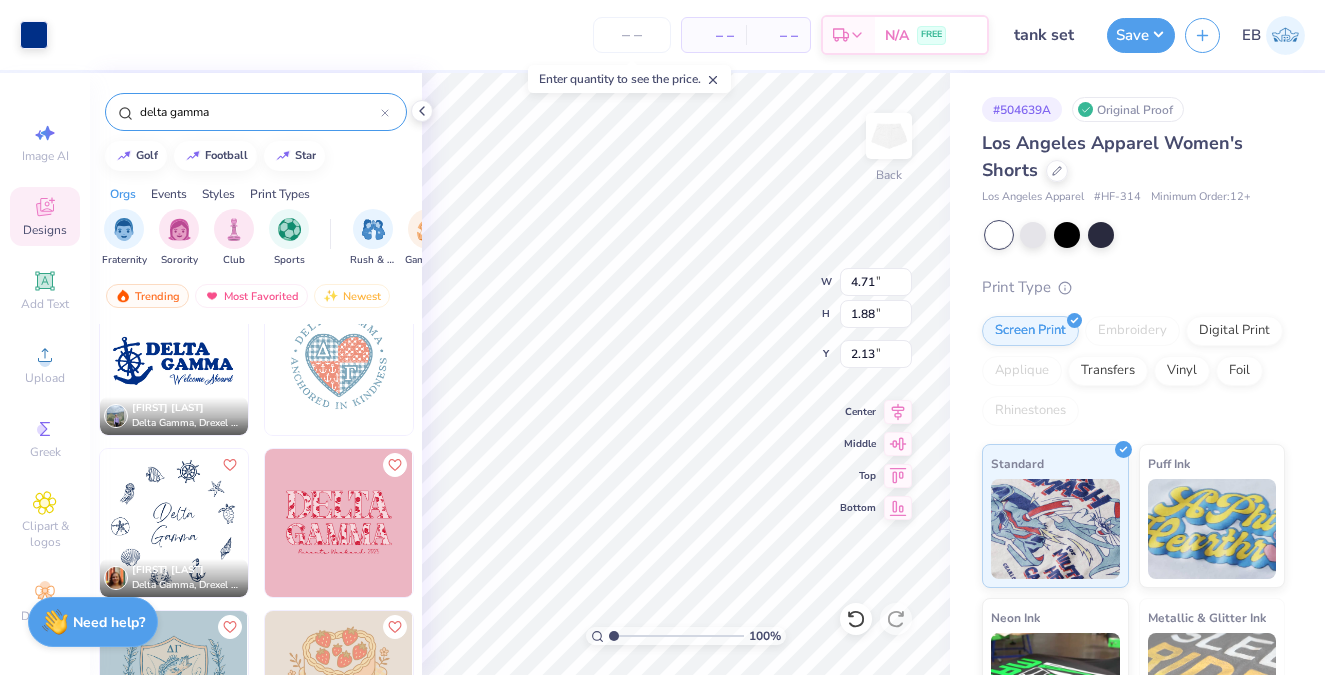 type on "4.25" 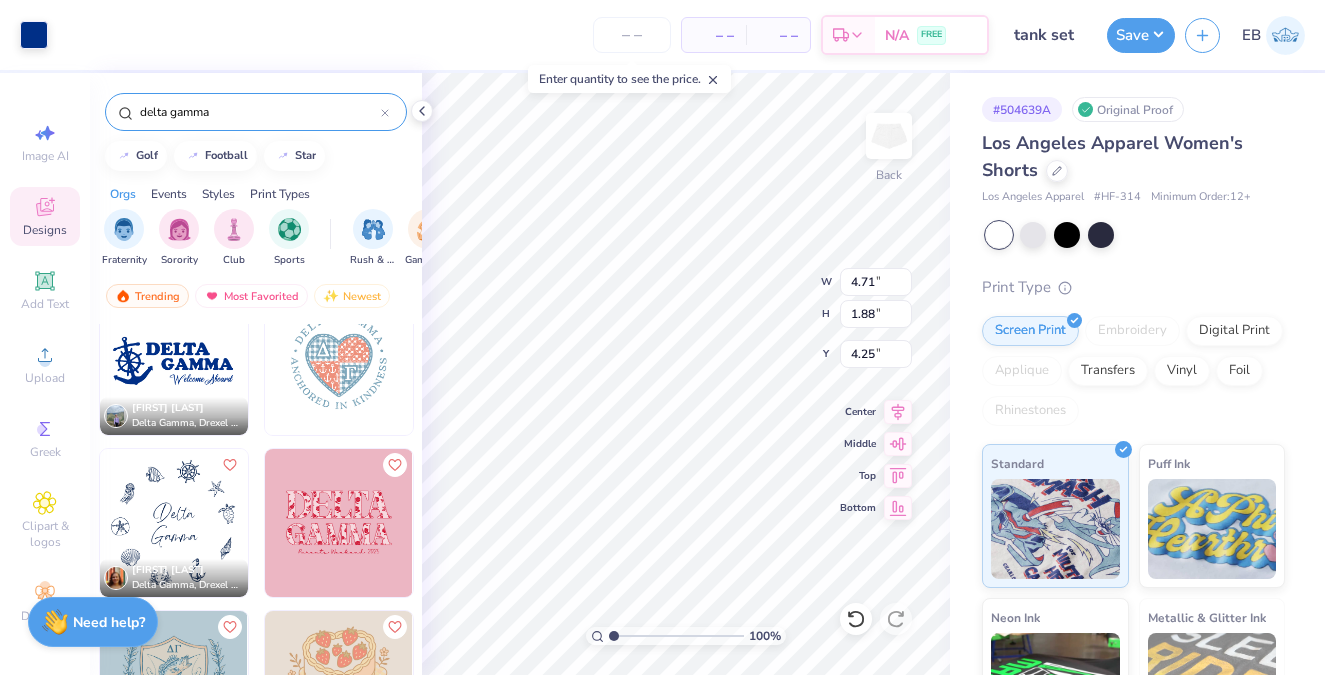 type on "4.80" 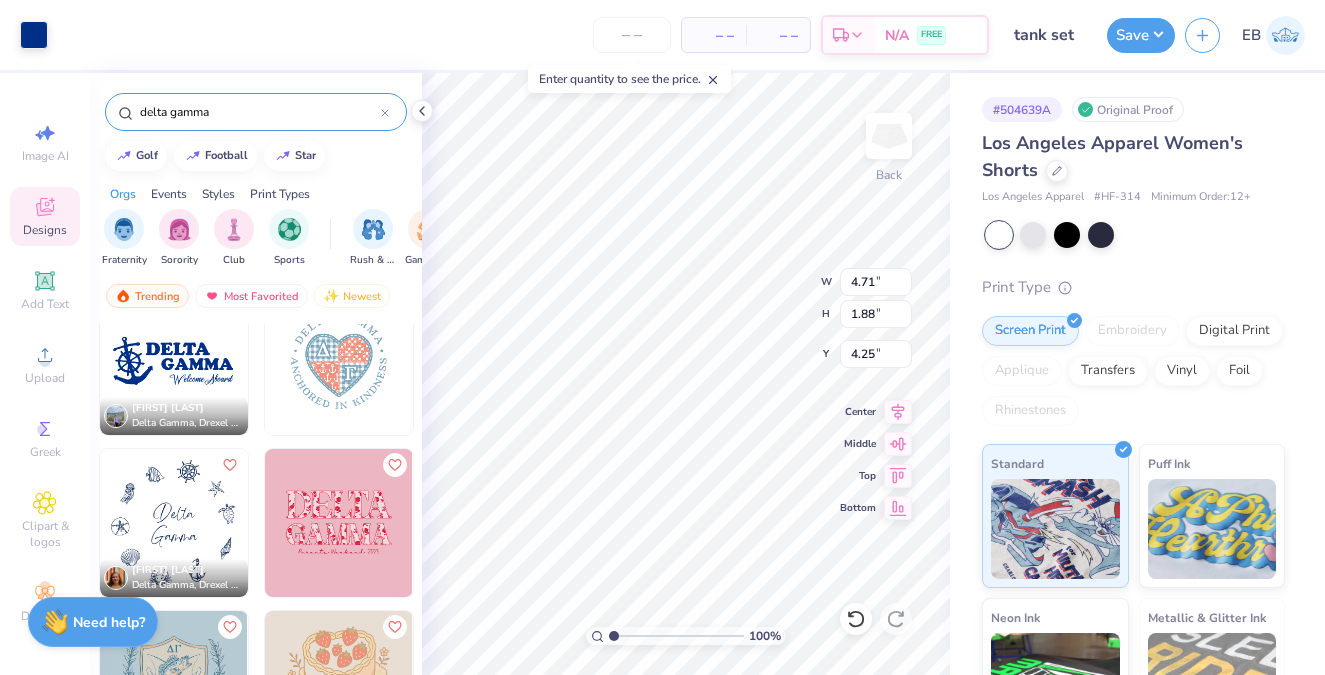 type on "2.50" 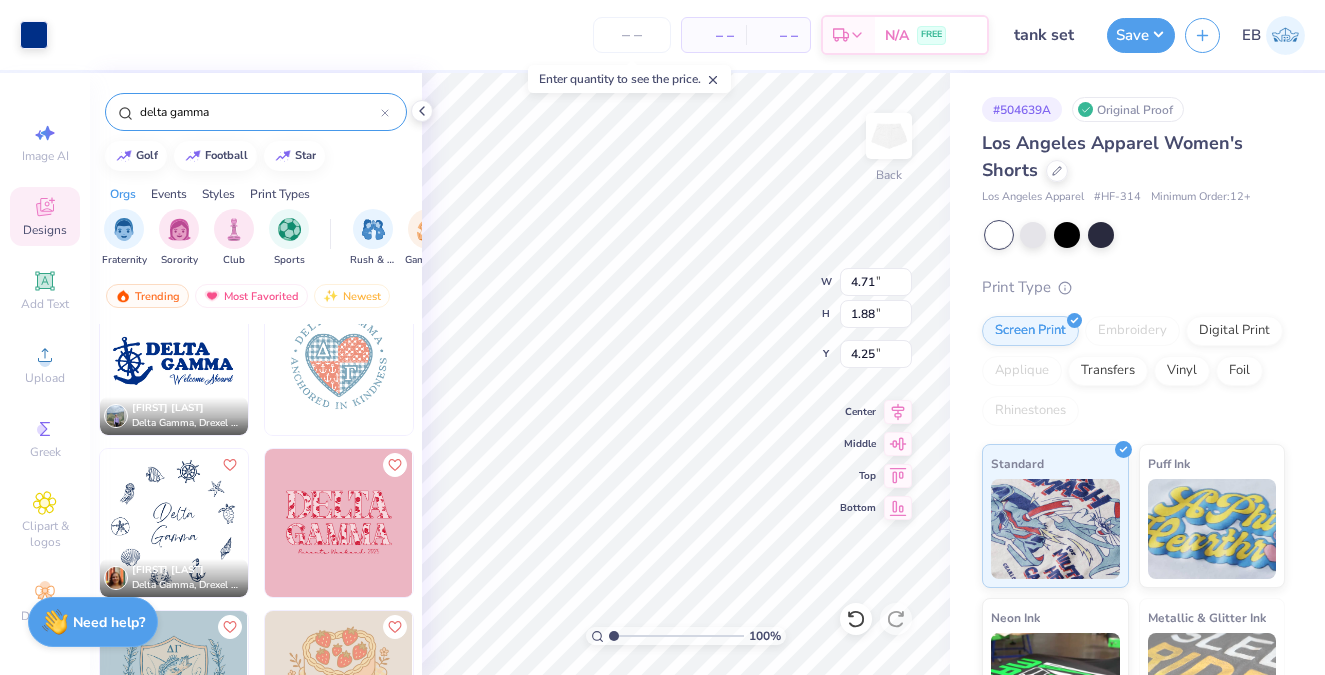 type on "4.14" 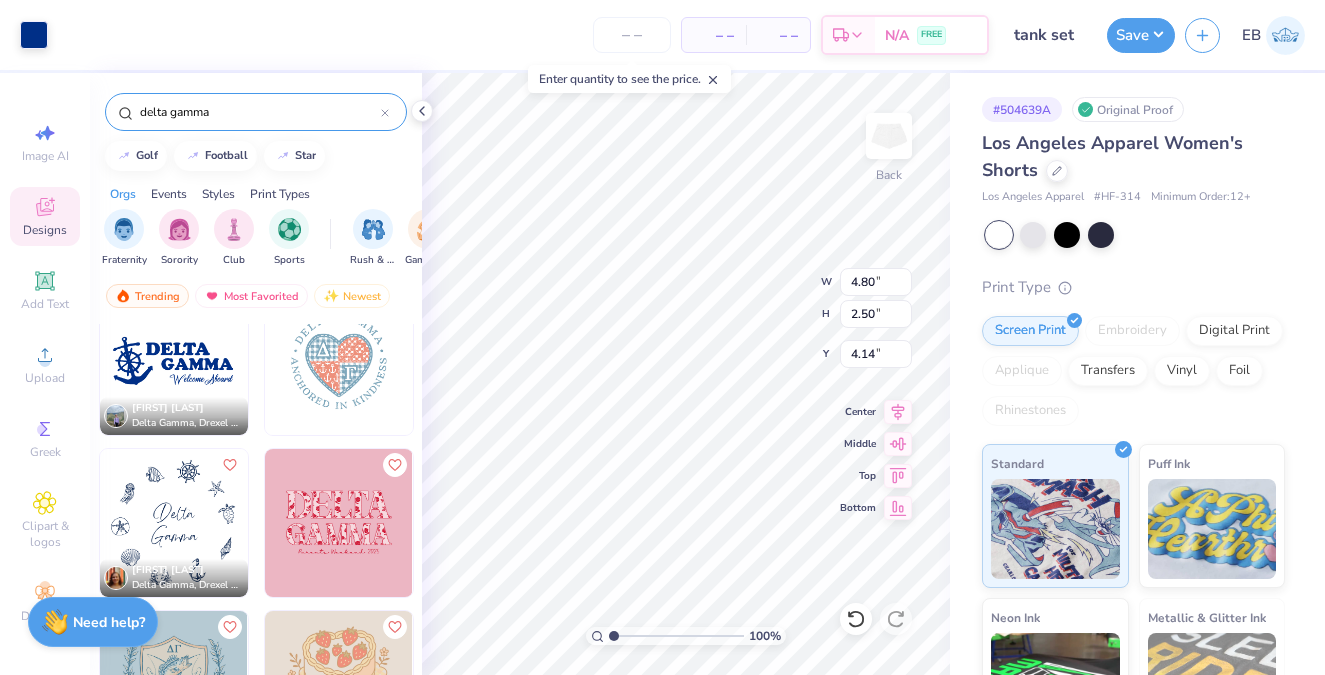 type on "4.76" 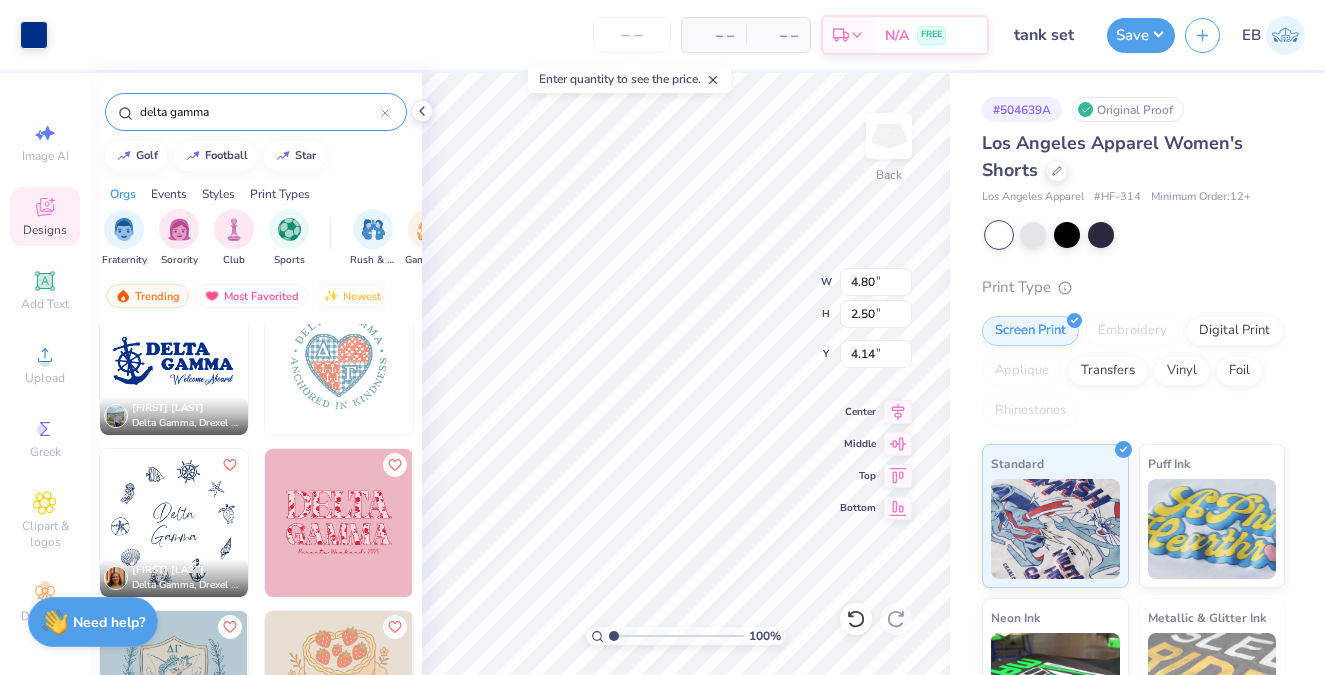 type on "2.70" 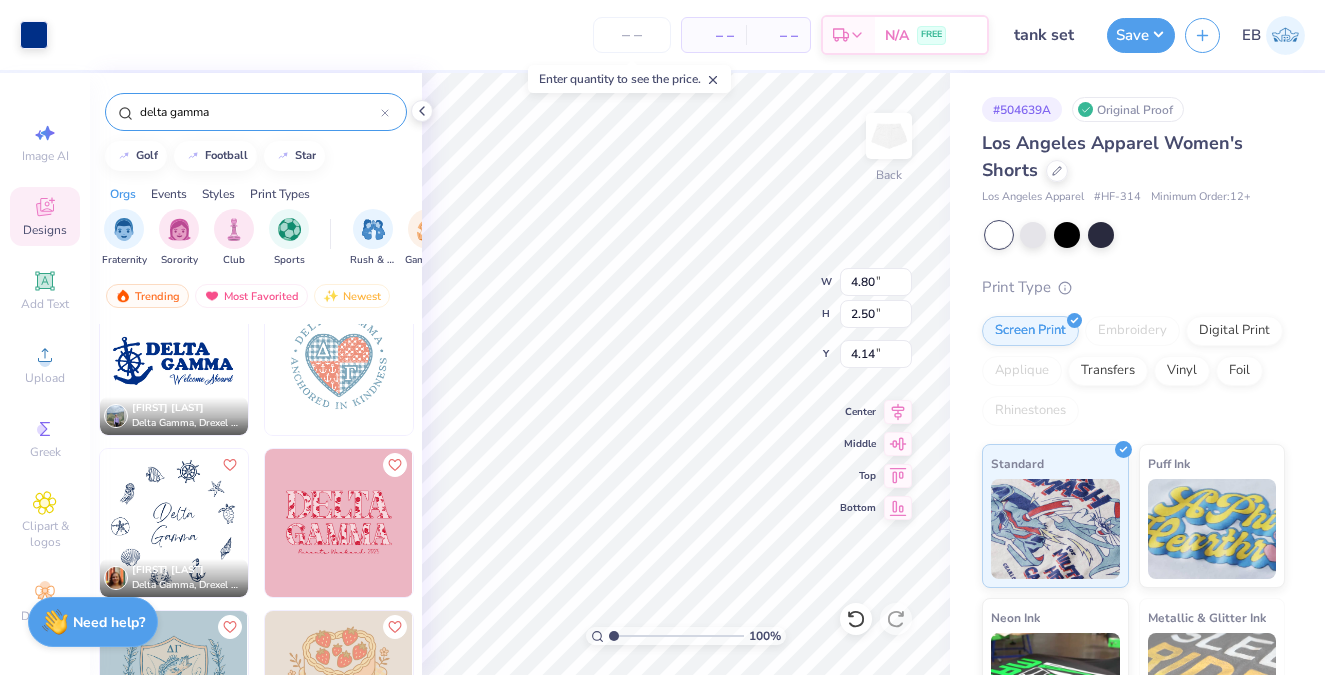 type on "4.08" 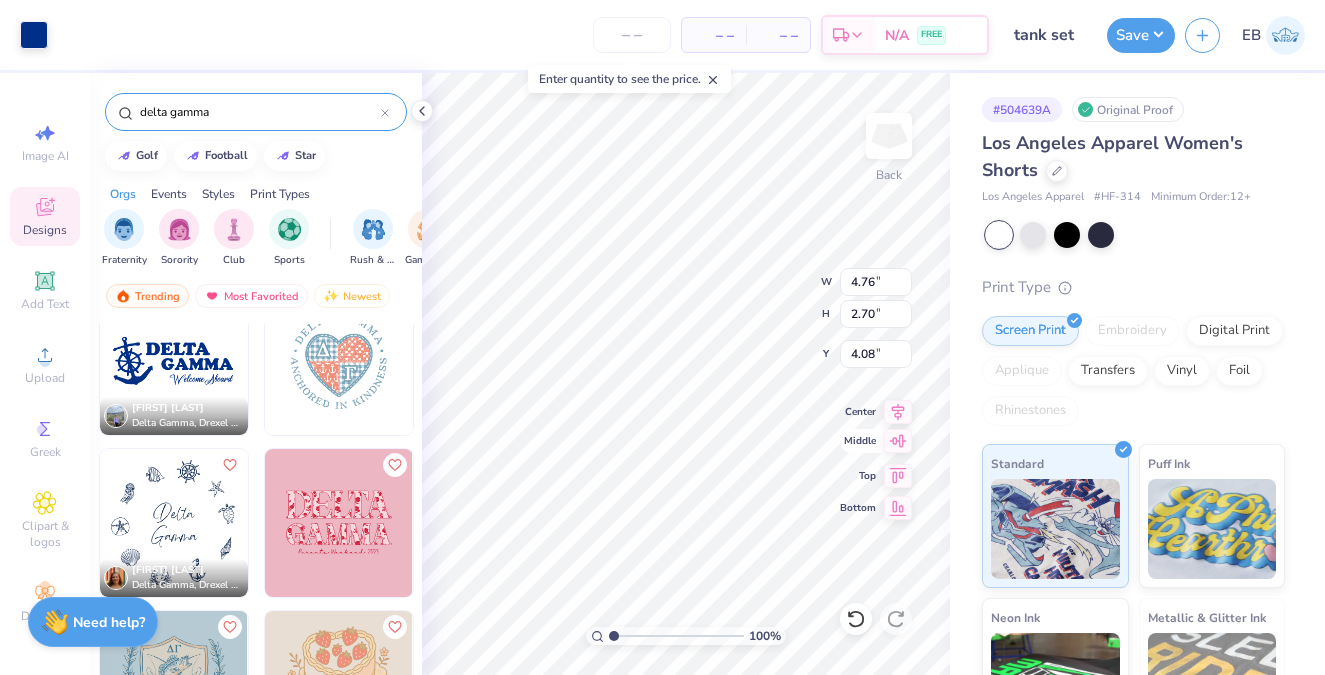click on "100  % Back W 4.76 4.76 " H 2.70 2.70 " Y 4.08 4.08 " Center Middle Top Bottom" at bounding box center (686, 374) 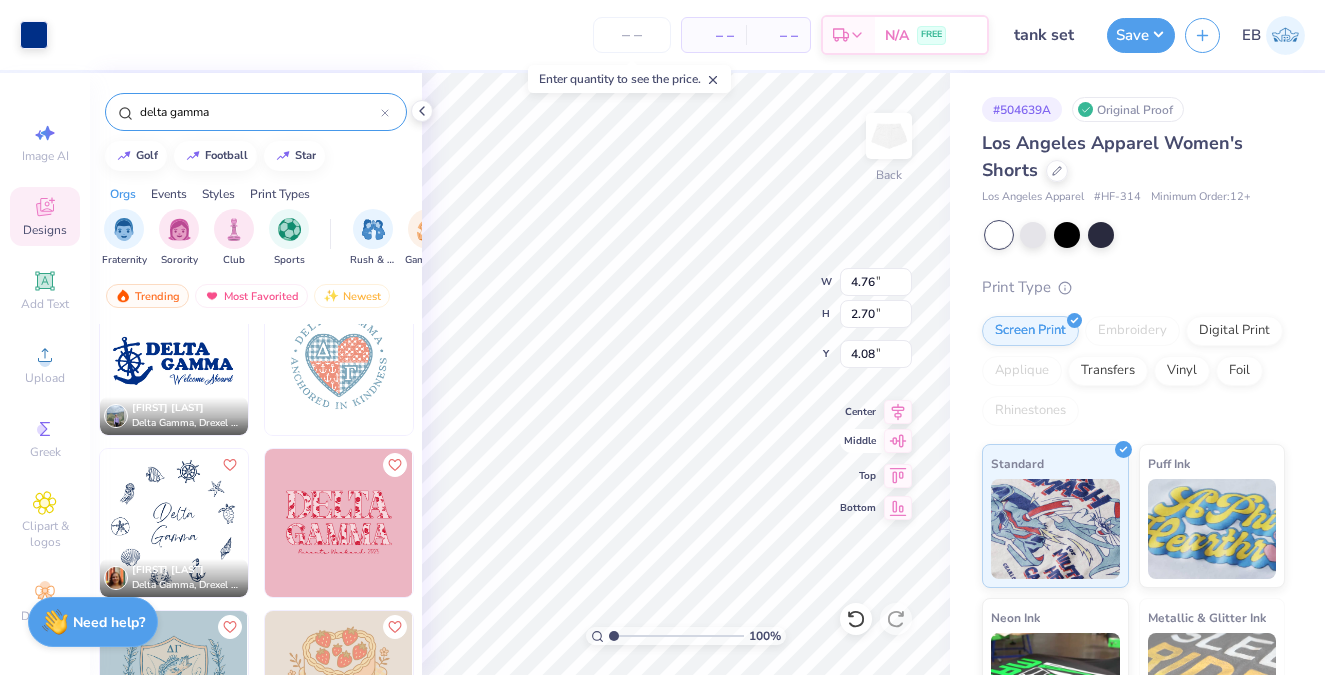 type on "4.76" 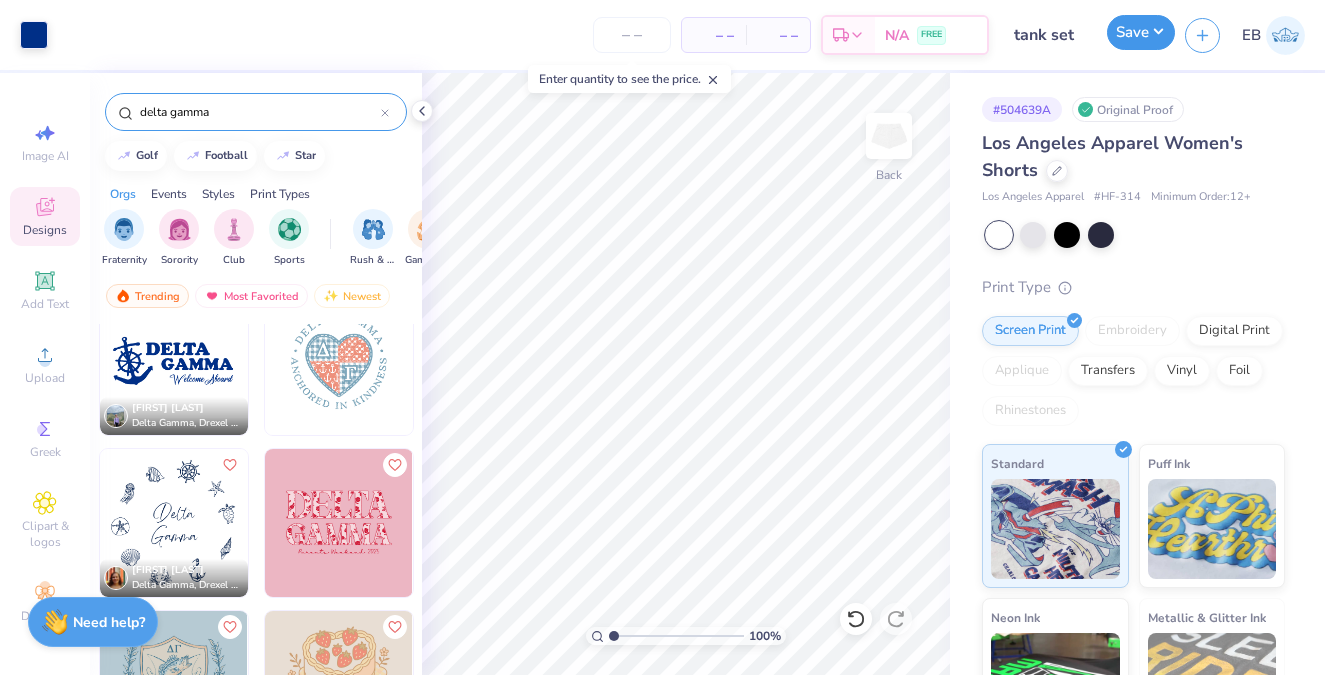 click on "Save" at bounding box center (1141, 32) 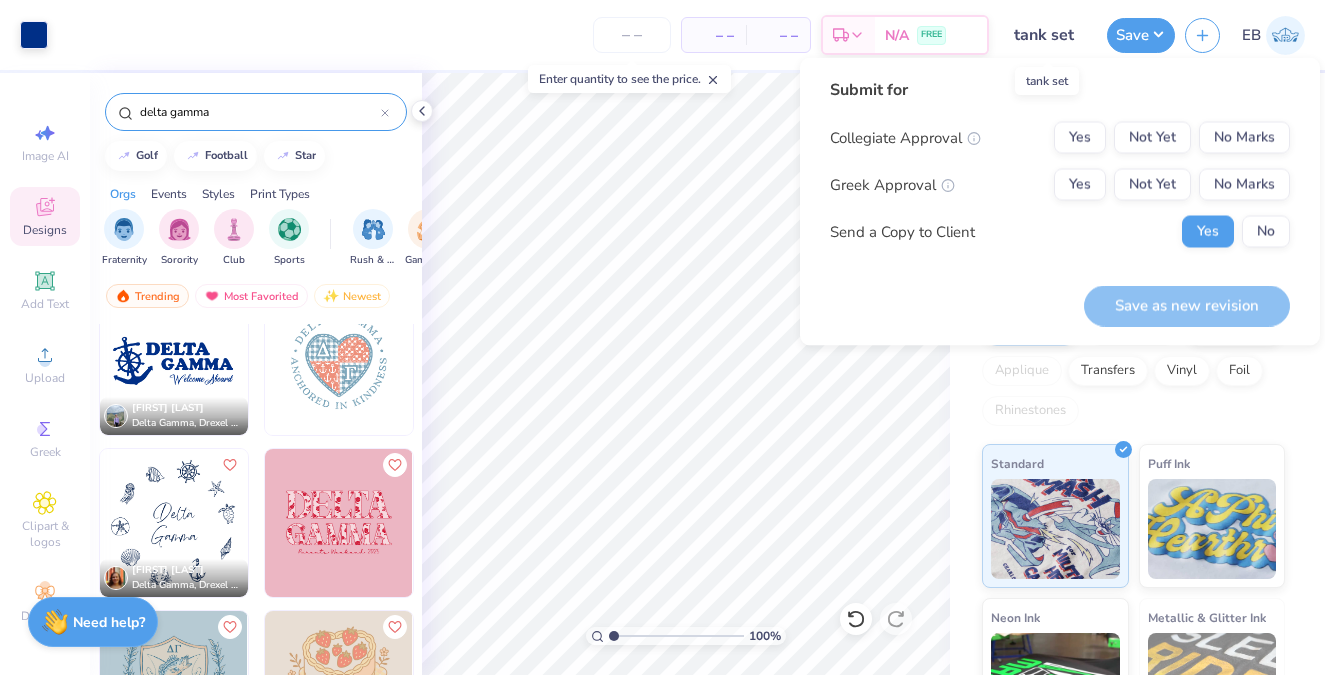 click on "tank set" at bounding box center [1048, 35] 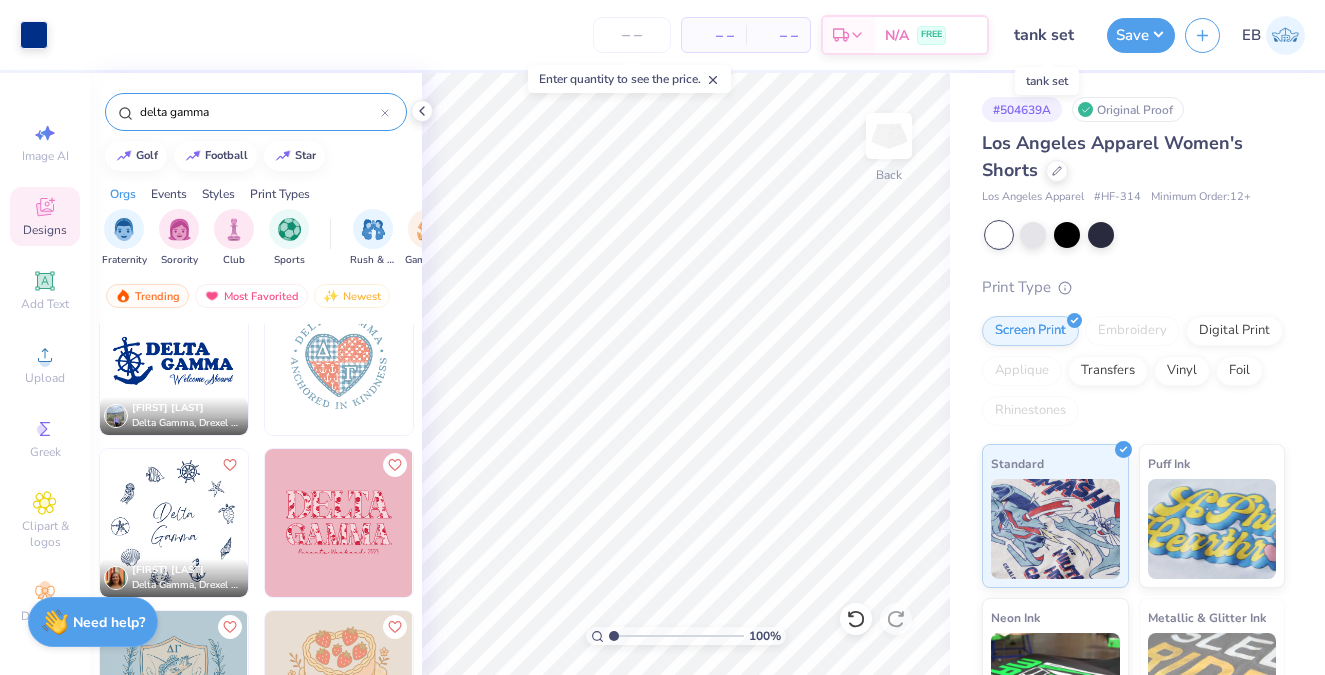 click on "tank set" at bounding box center (1048, 35) 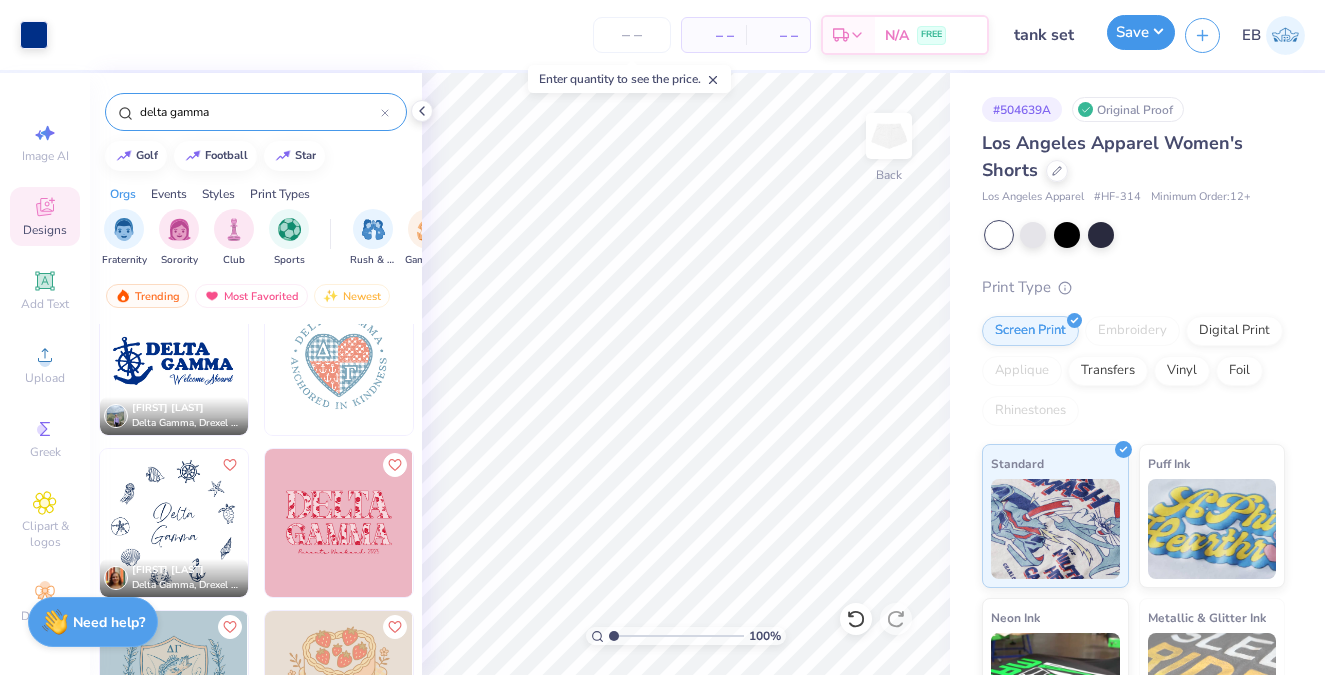 click on "Save" at bounding box center [1141, 32] 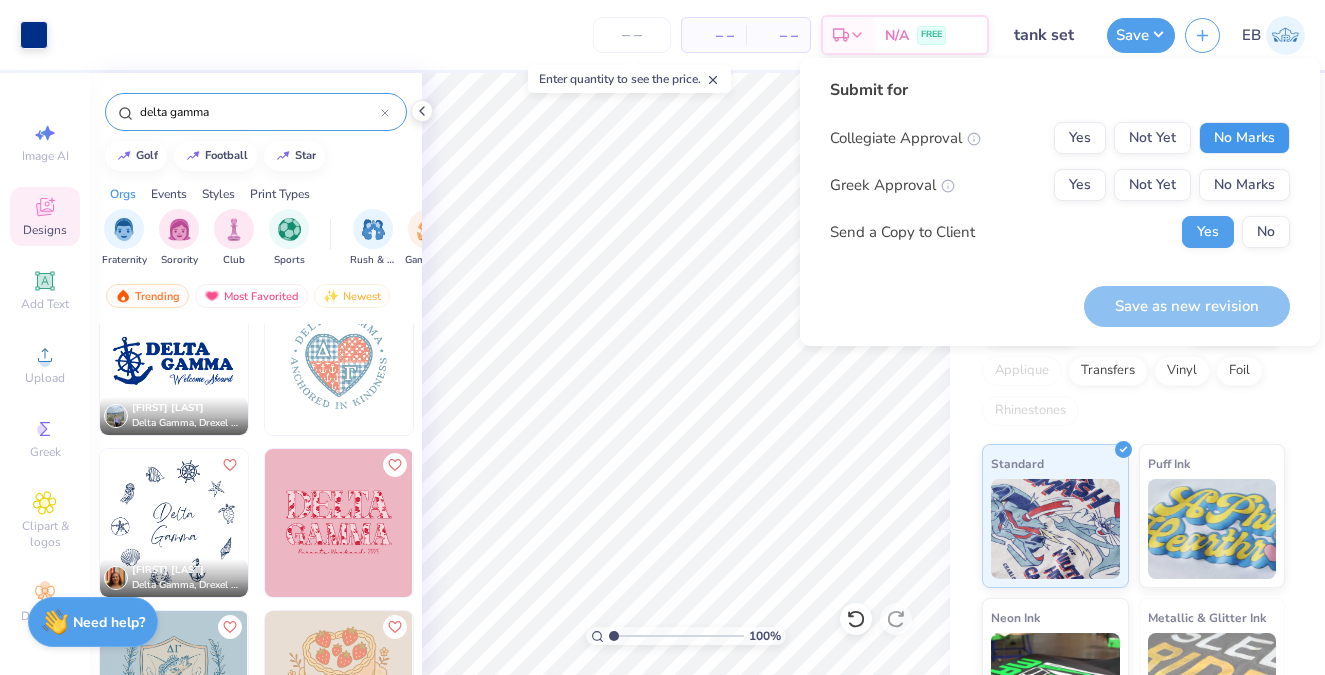click on "No Marks" at bounding box center (1244, 138) 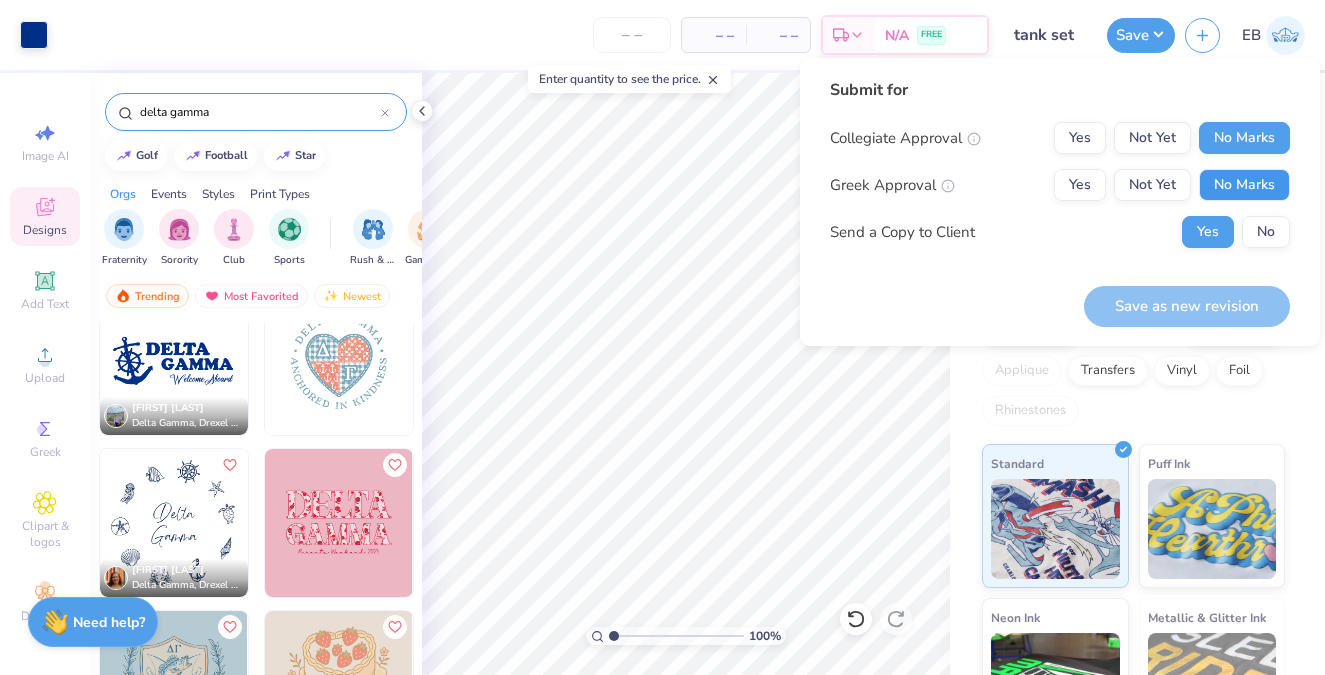 click on "No Marks" at bounding box center [1244, 185] 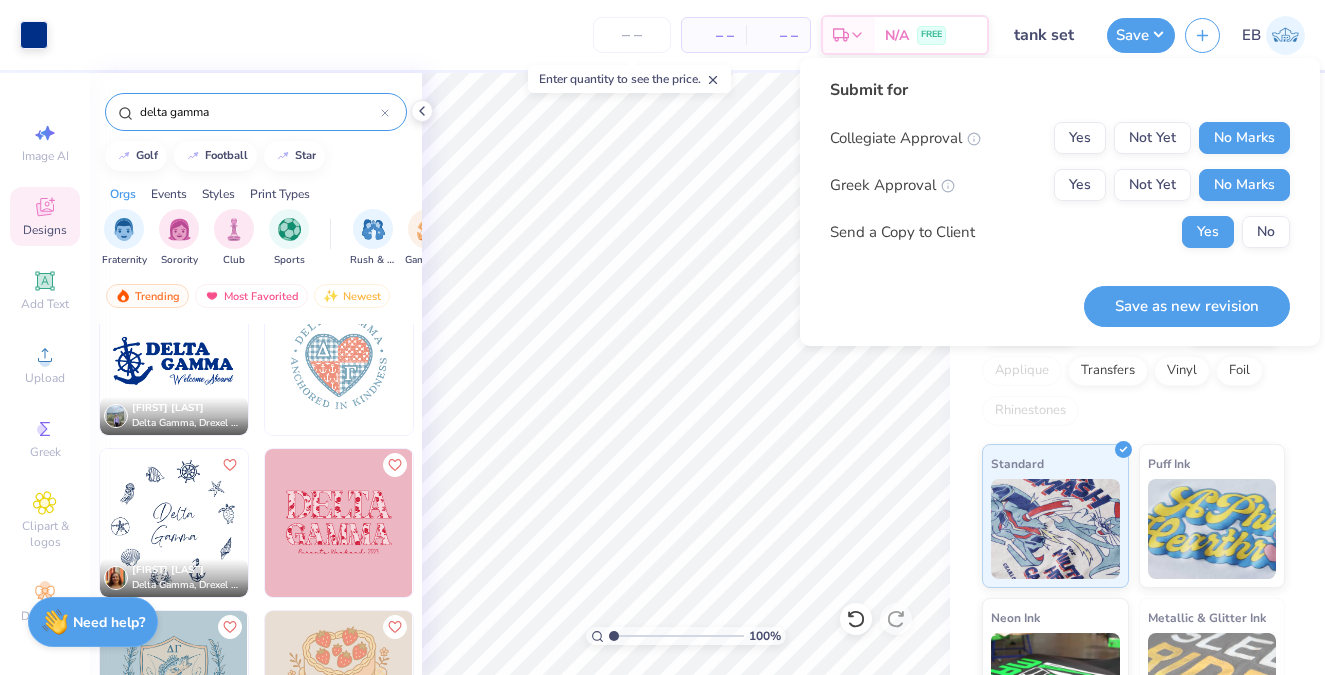 click on "Yes Not Yet No Marks" at bounding box center (1172, 185) 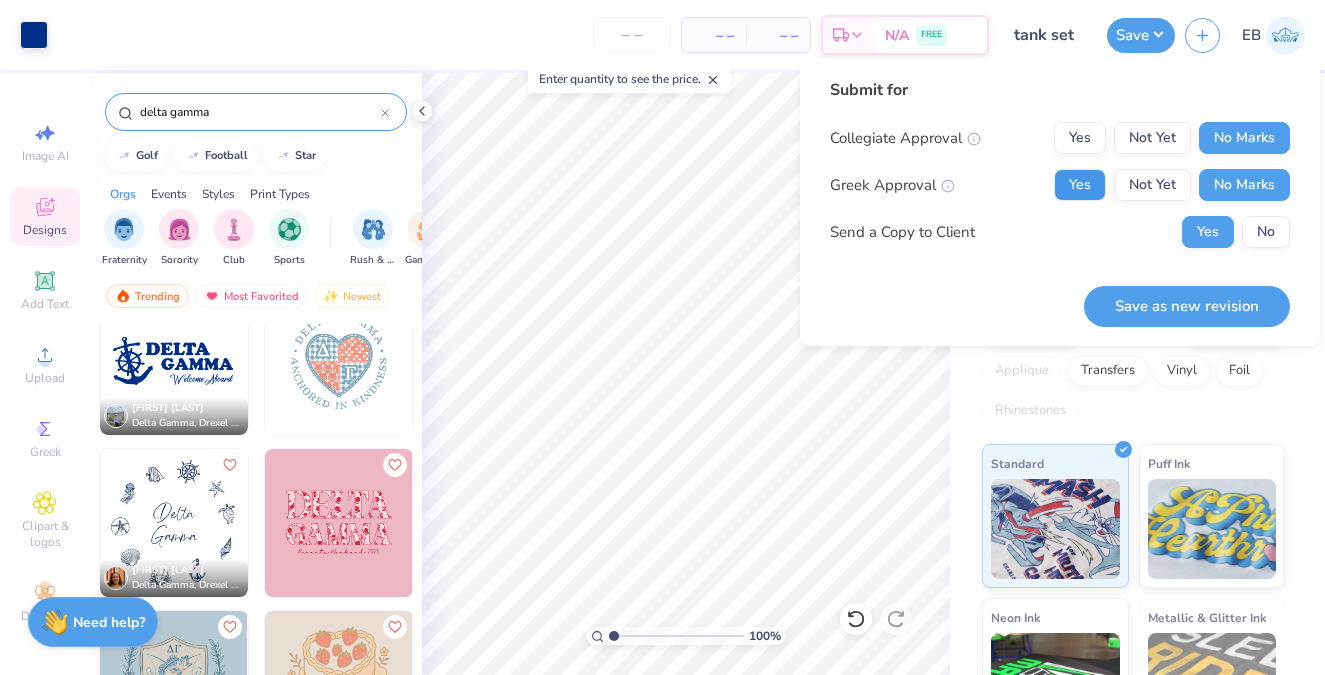 click on "Yes" at bounding box center [1080, 185] 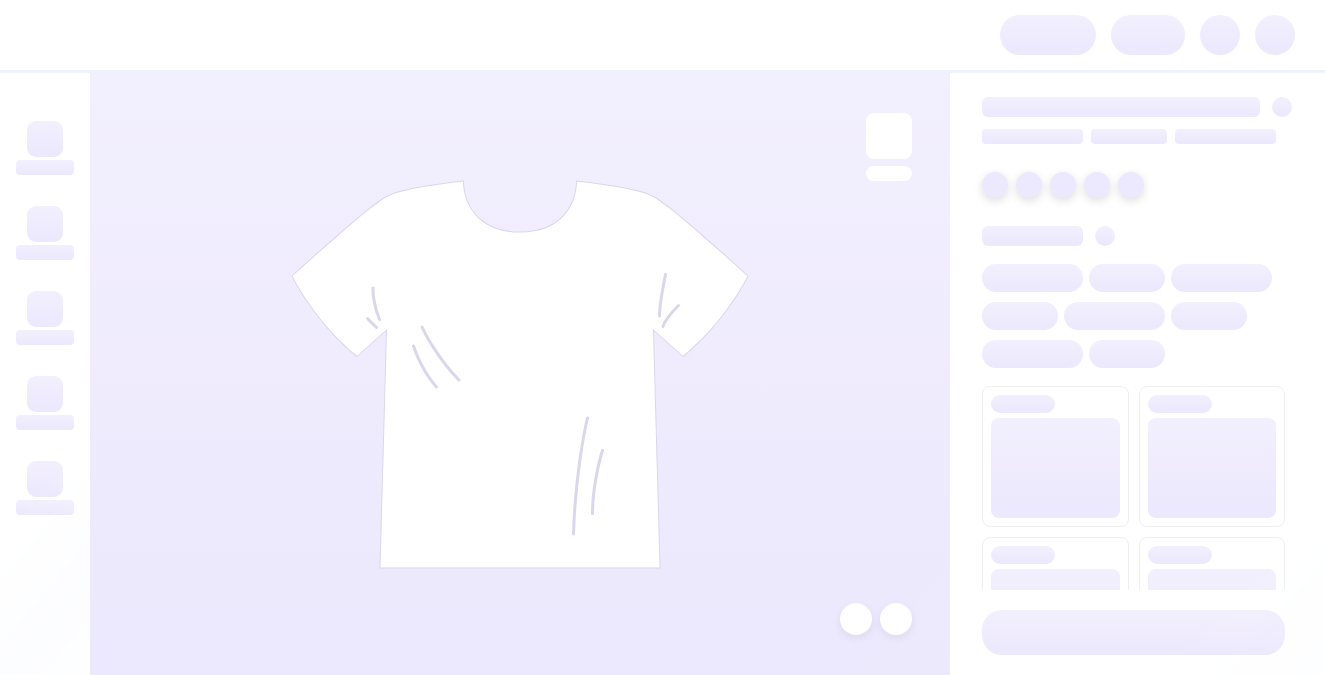 scroll, scrollTop: 0, scrollLeft: 0, axis: both 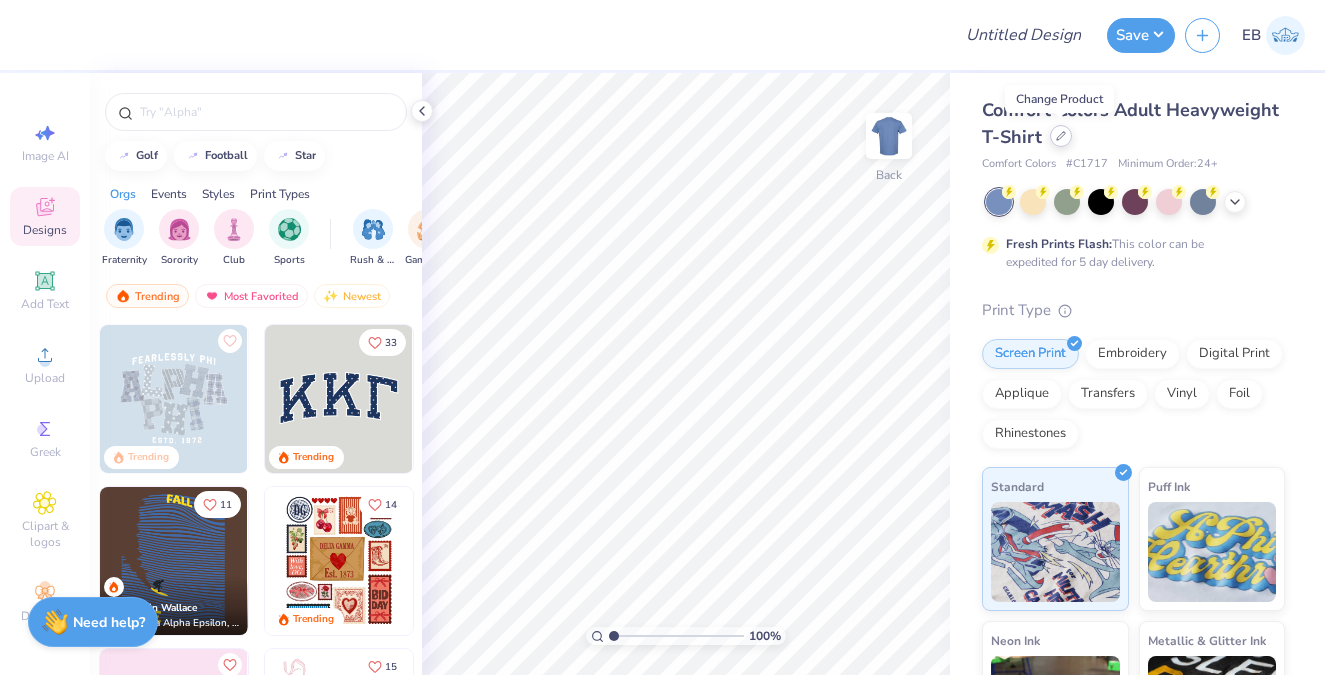 click 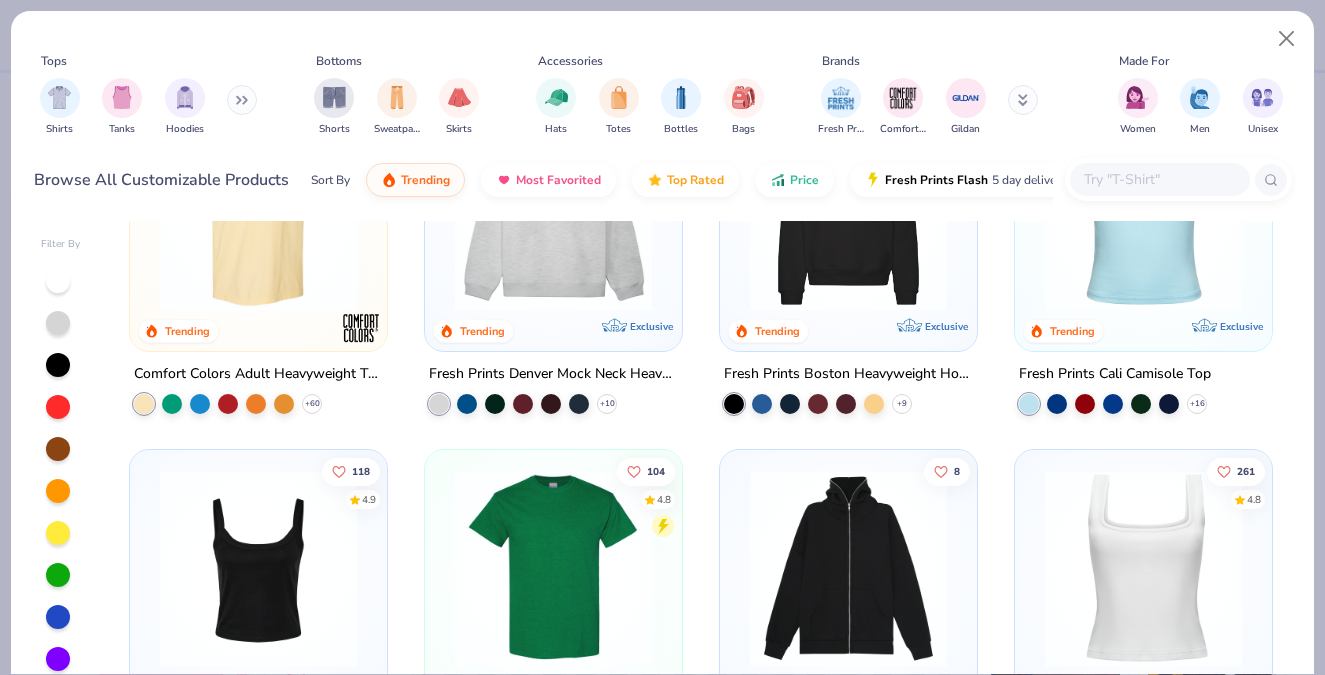 scroll, scrollTop: 141, scrollLeft: 0, axis: vertical 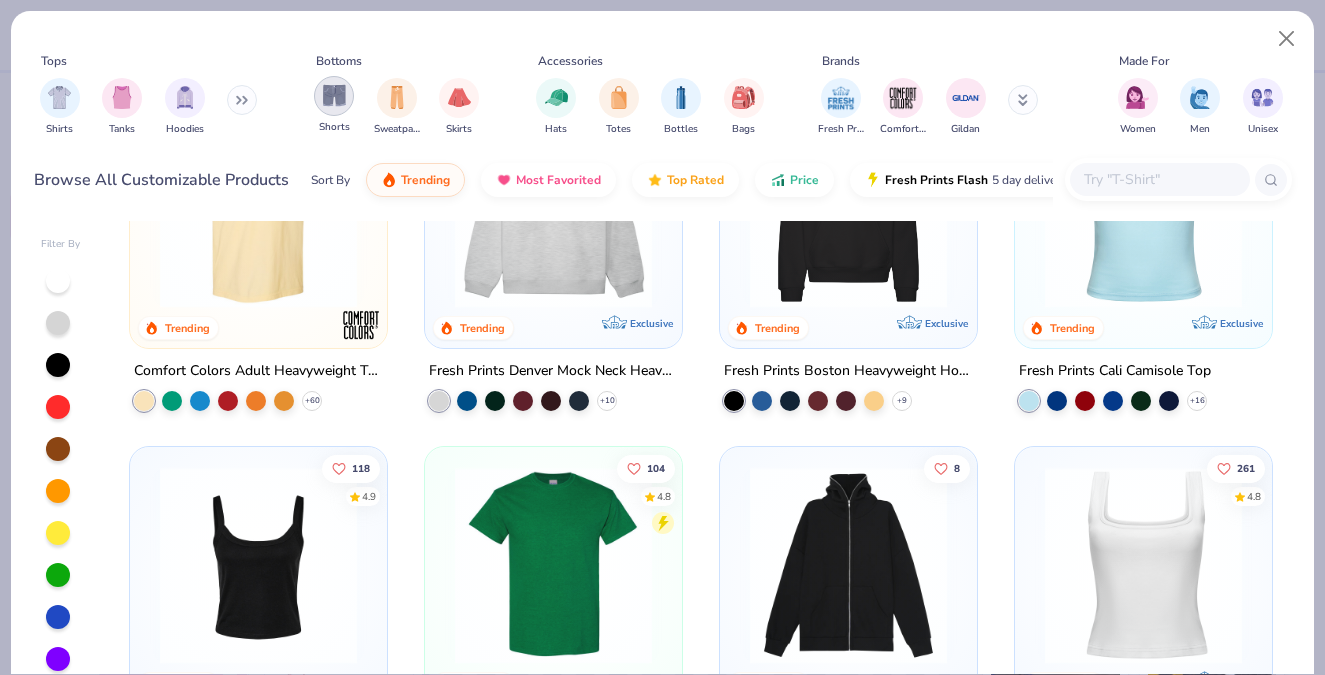 click on "Shorts Sweatpants Skirts" at bounding box center (396, 107) 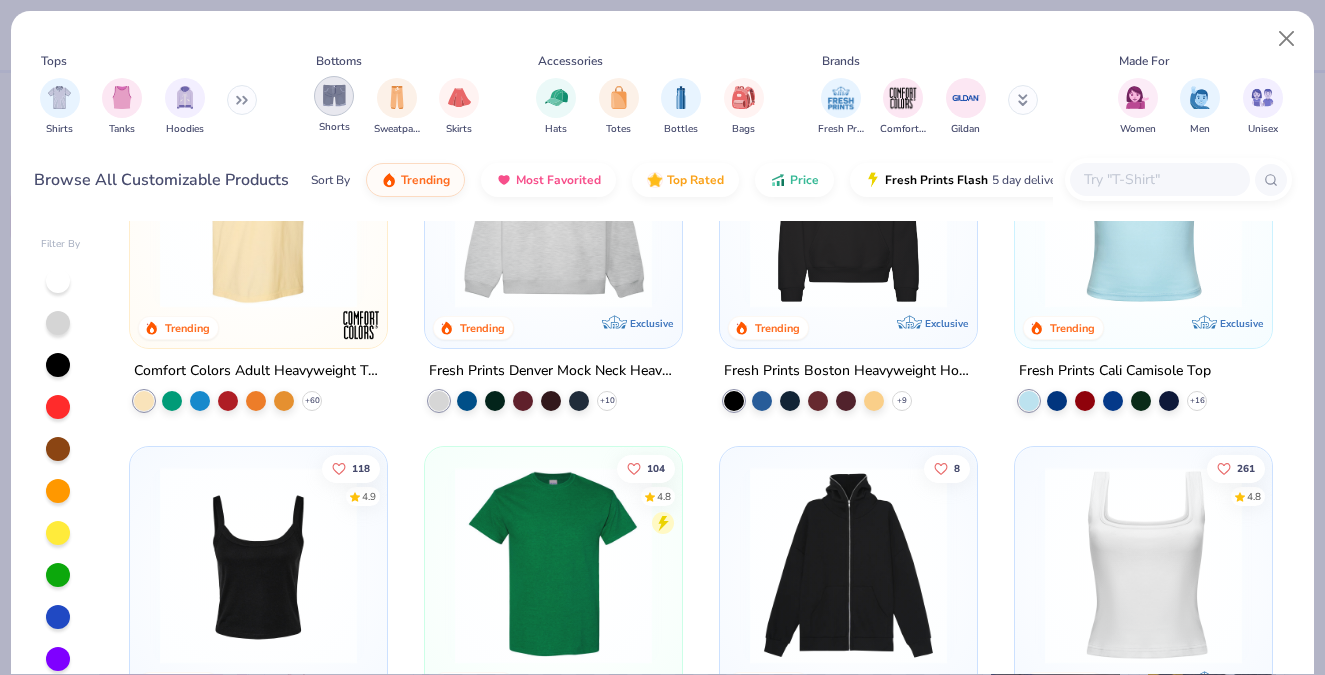 click at bounding box center (334, 96) 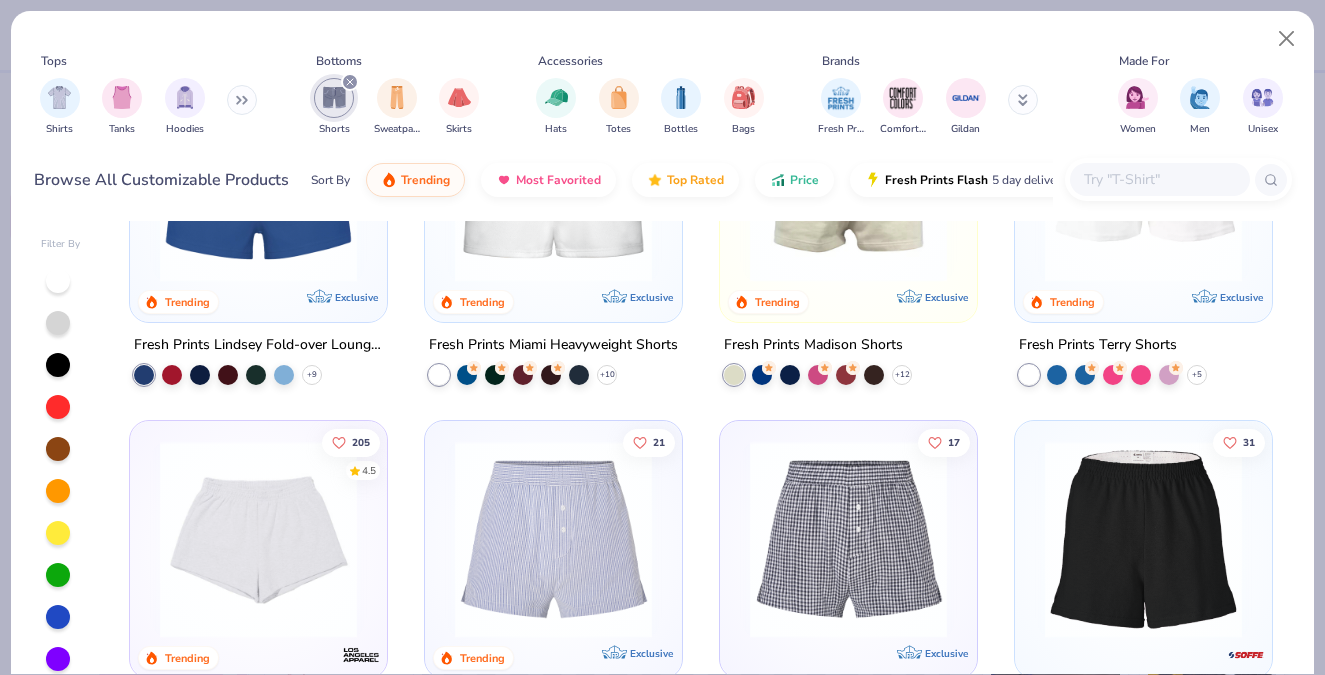 scroll, scrollTop: 194, scrollLeft: 0, axis: vertical 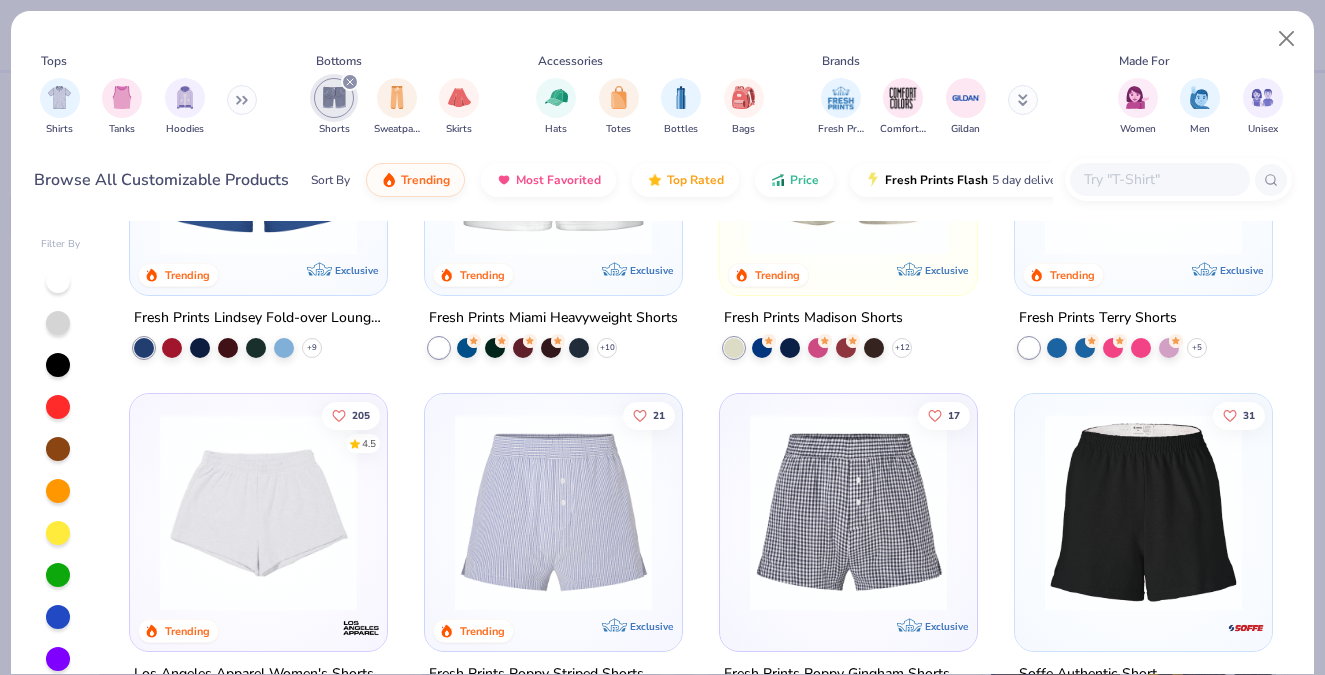 click at bounding box center [258, 512] 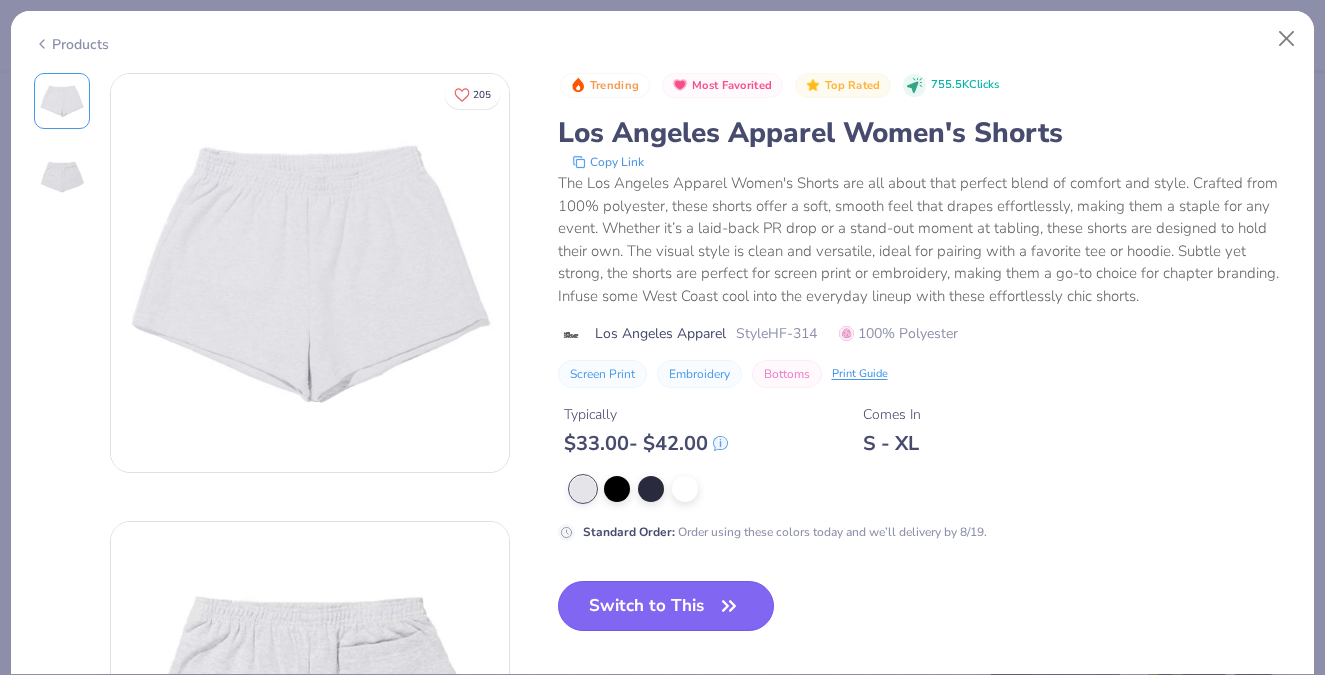 click on "Switch to This" at bounding box center [666, 606] 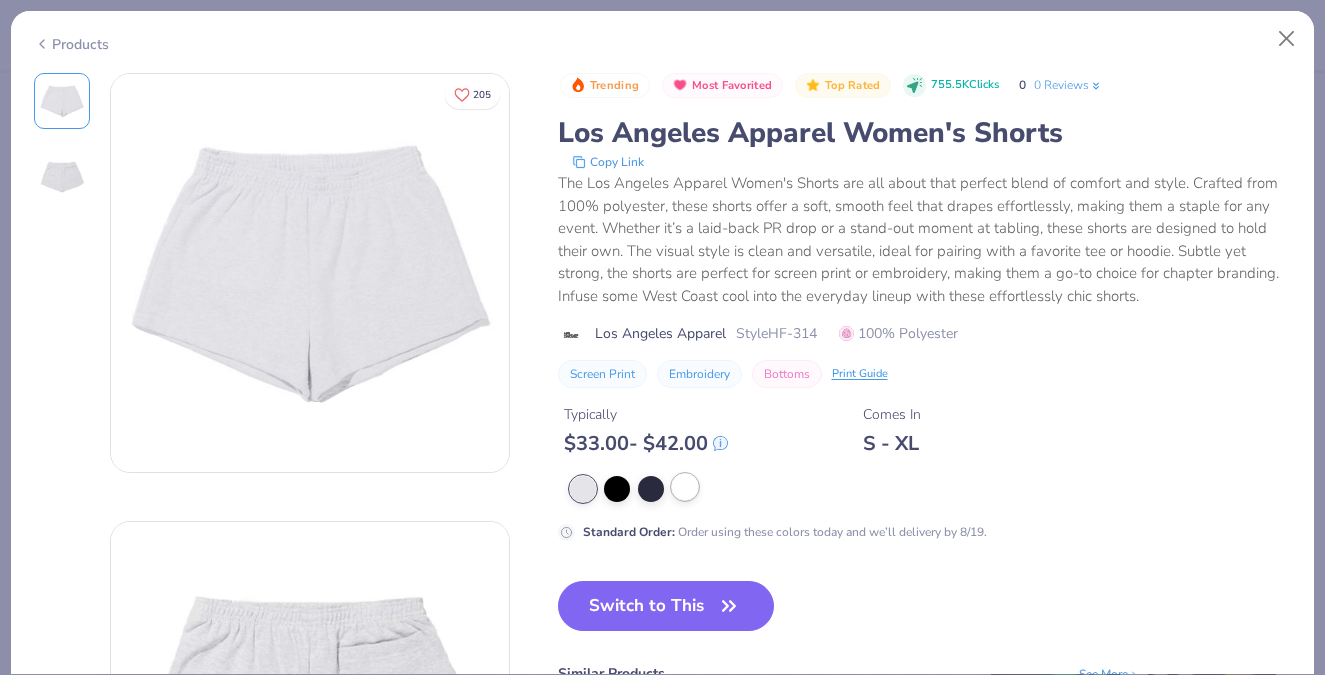 click at bounding box center (685, 487) 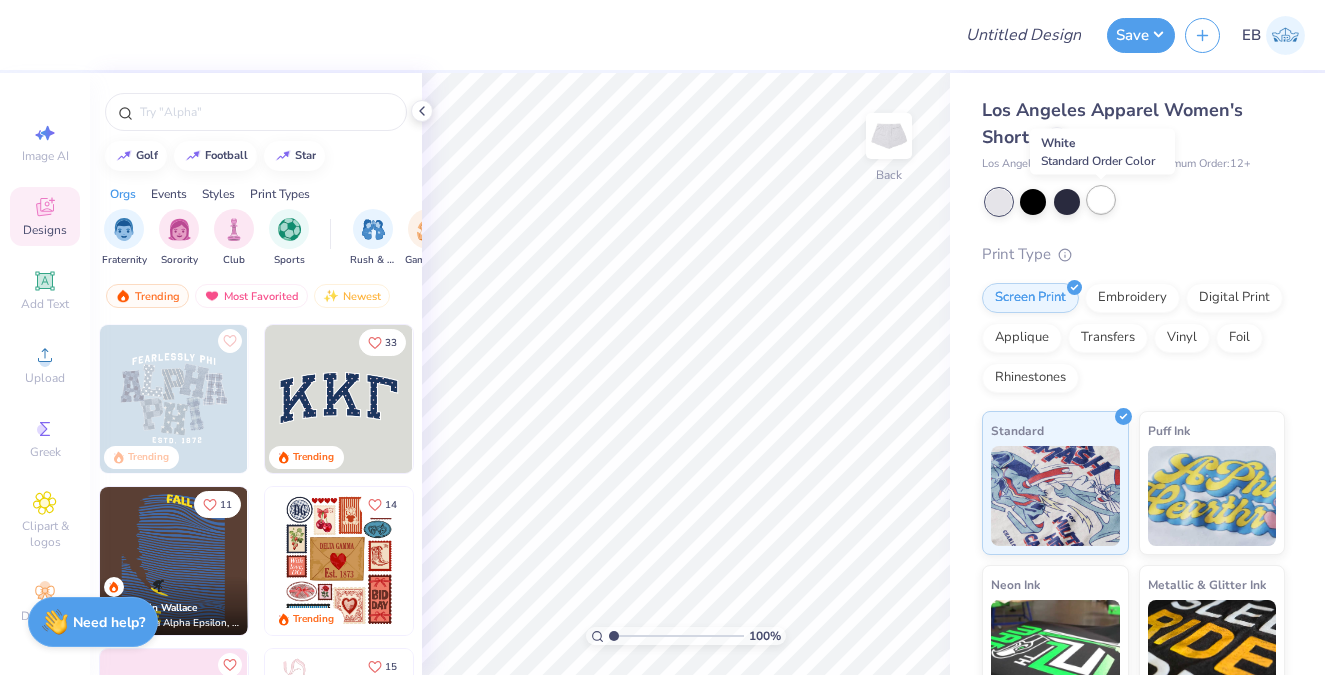 click at bounding box center [1101, 200] 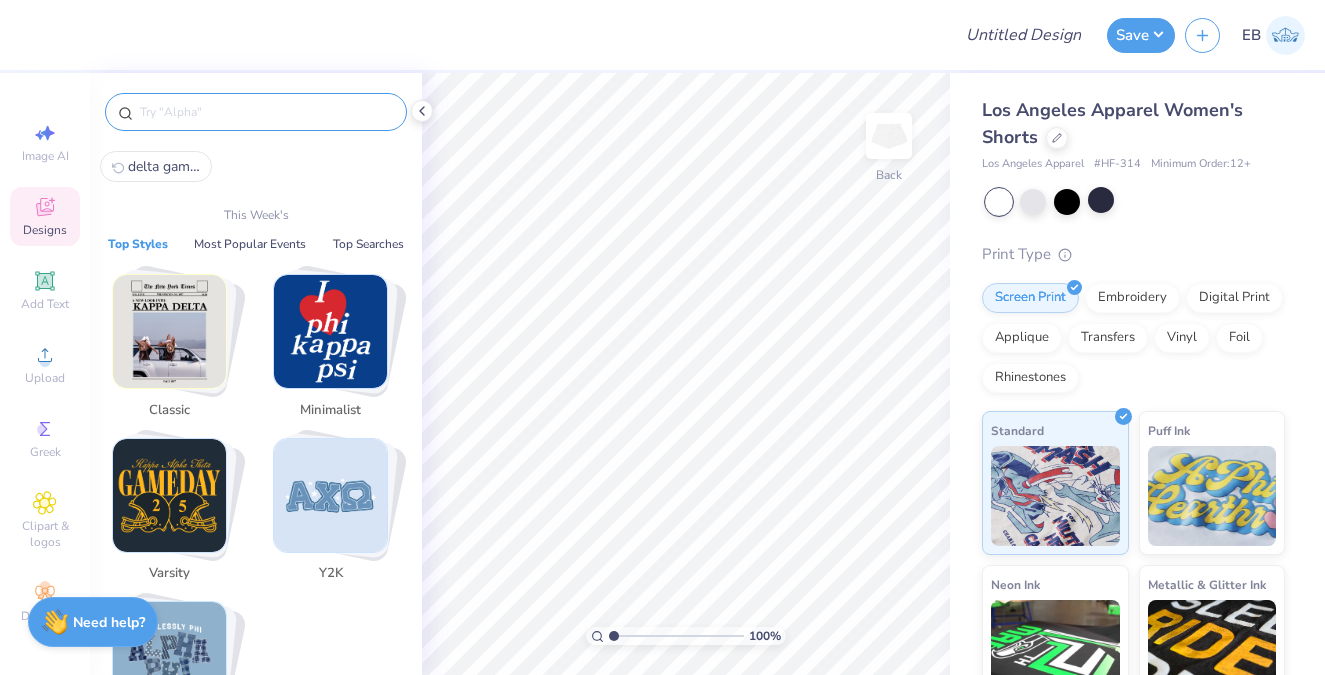 click at bounding box center (266, 112) 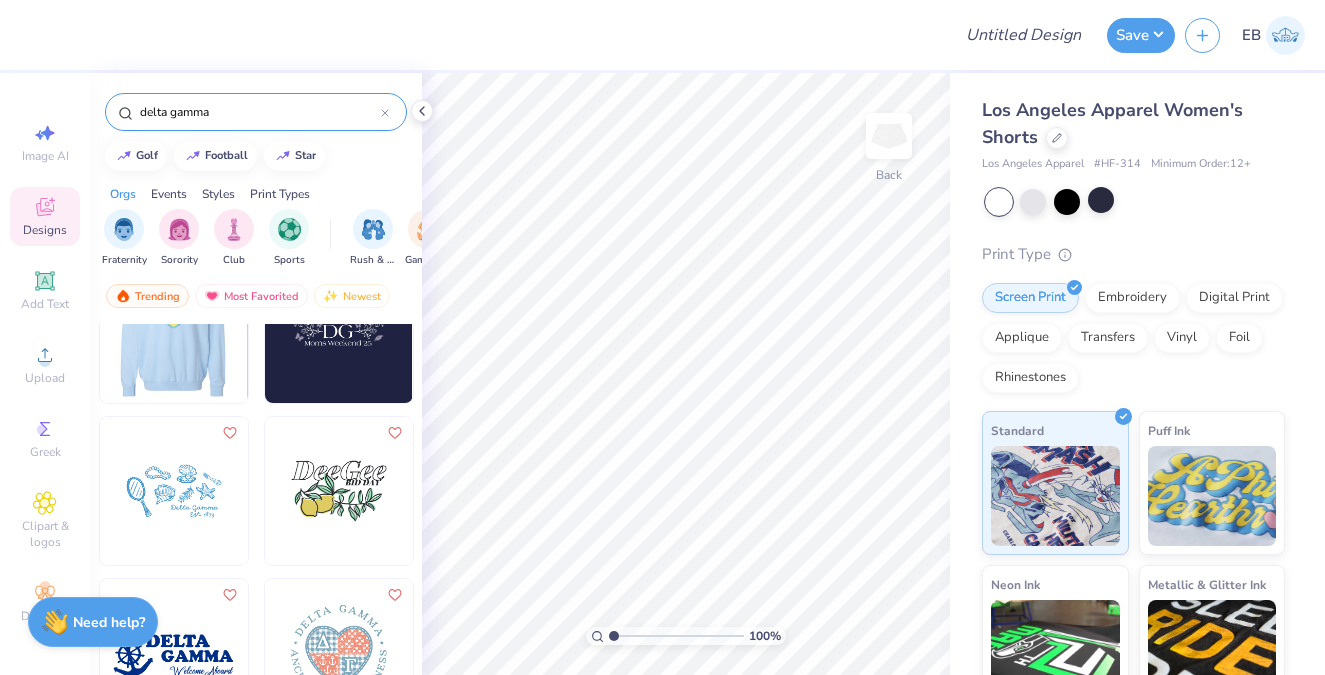 scroll, scrollTop: 1210, scrollLeft: 0, axis: vertical 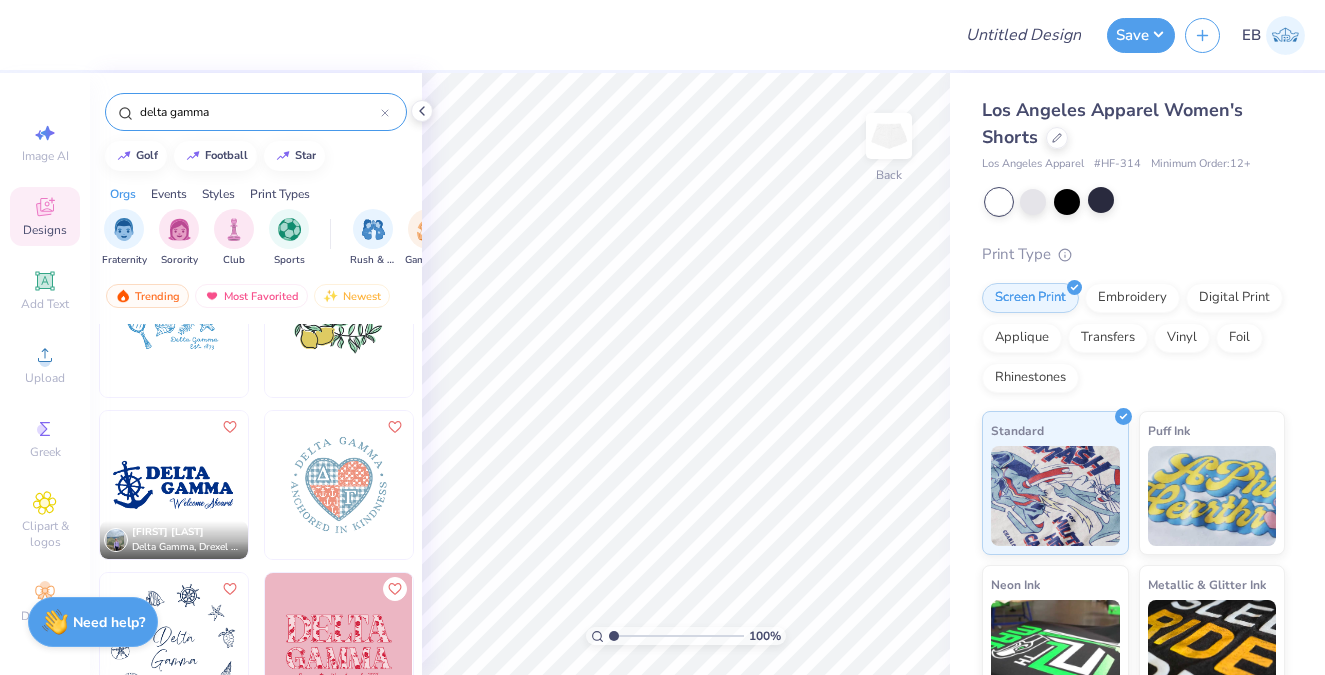 type on "delta gamma" 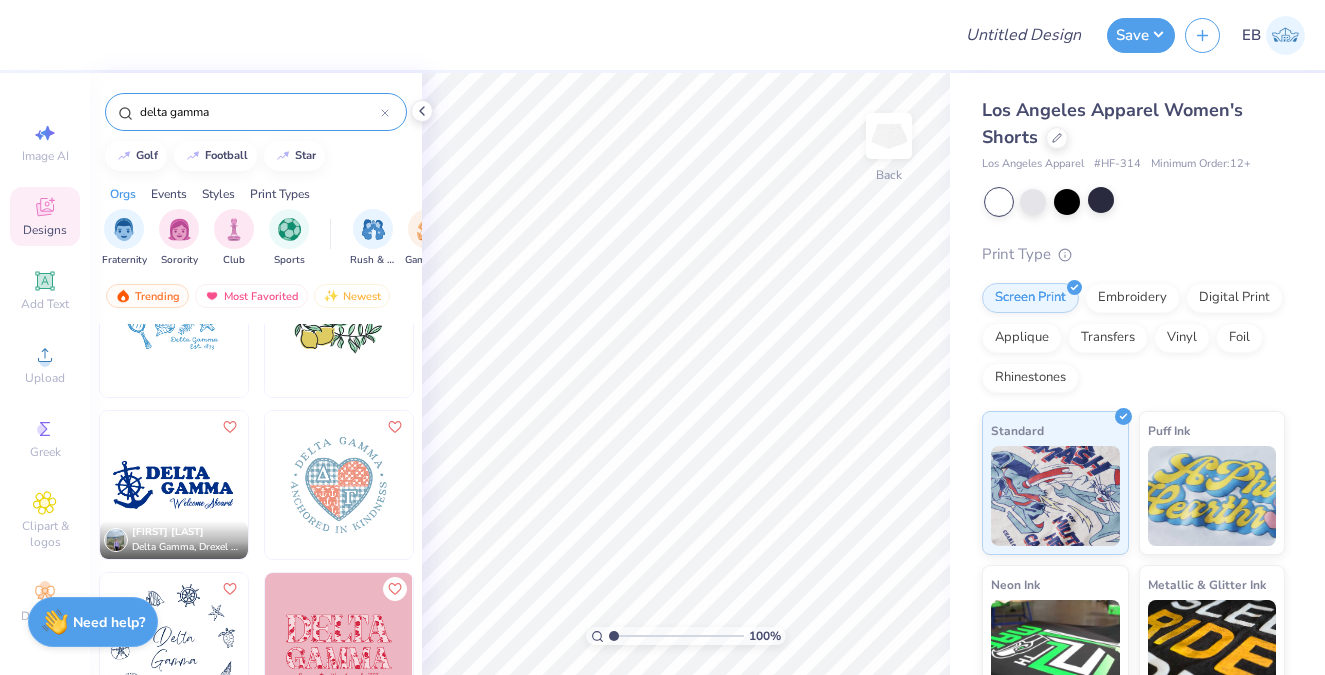 click at bounding box center [174, 485] 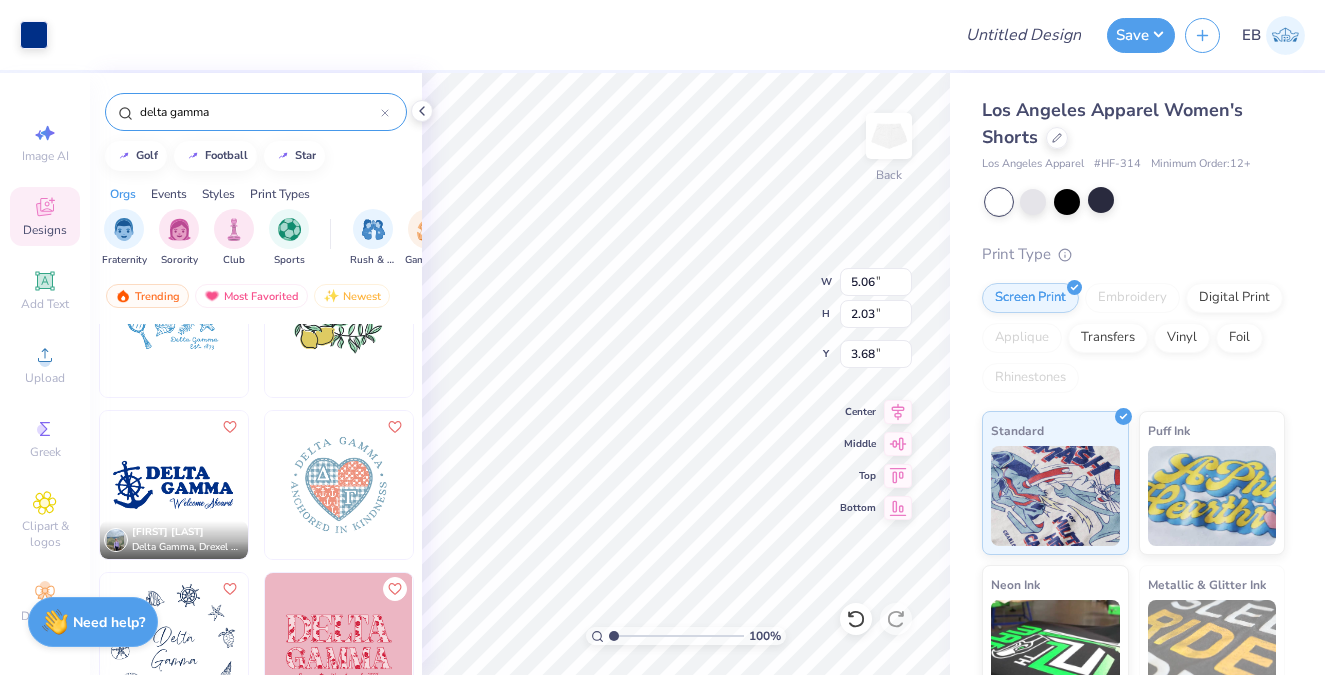 type on "5.06" 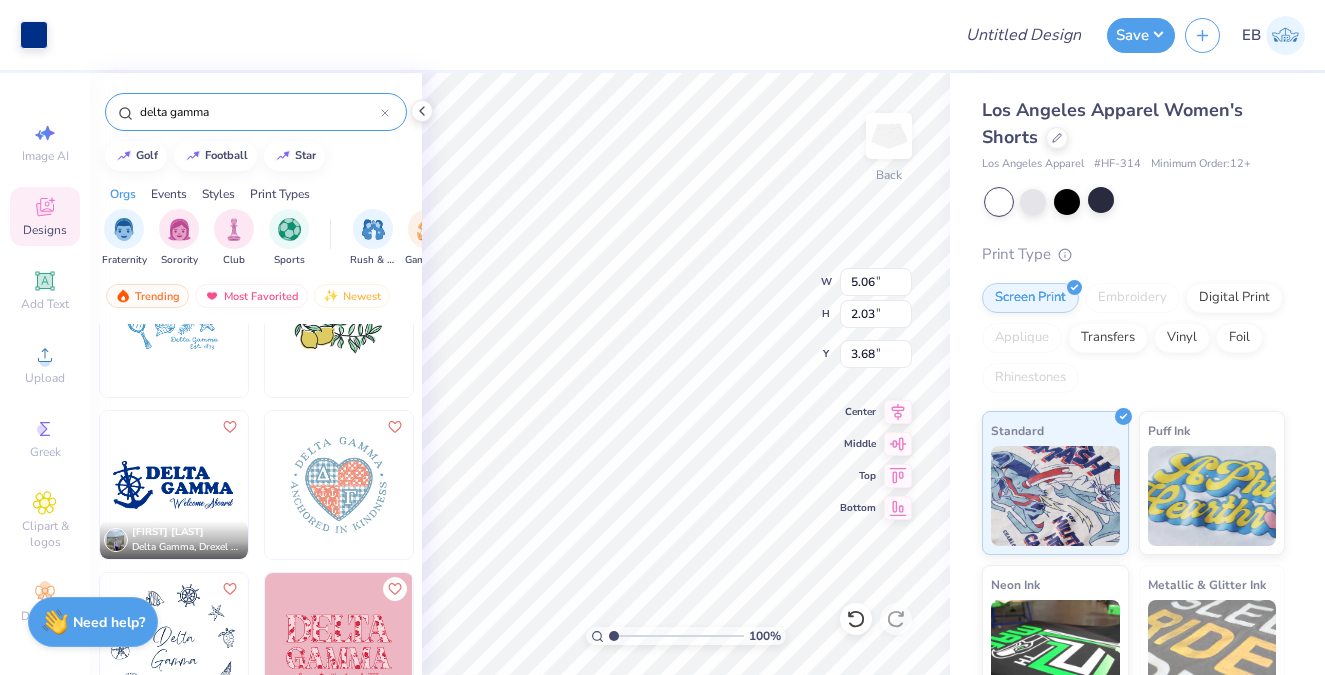 type on "2.03" 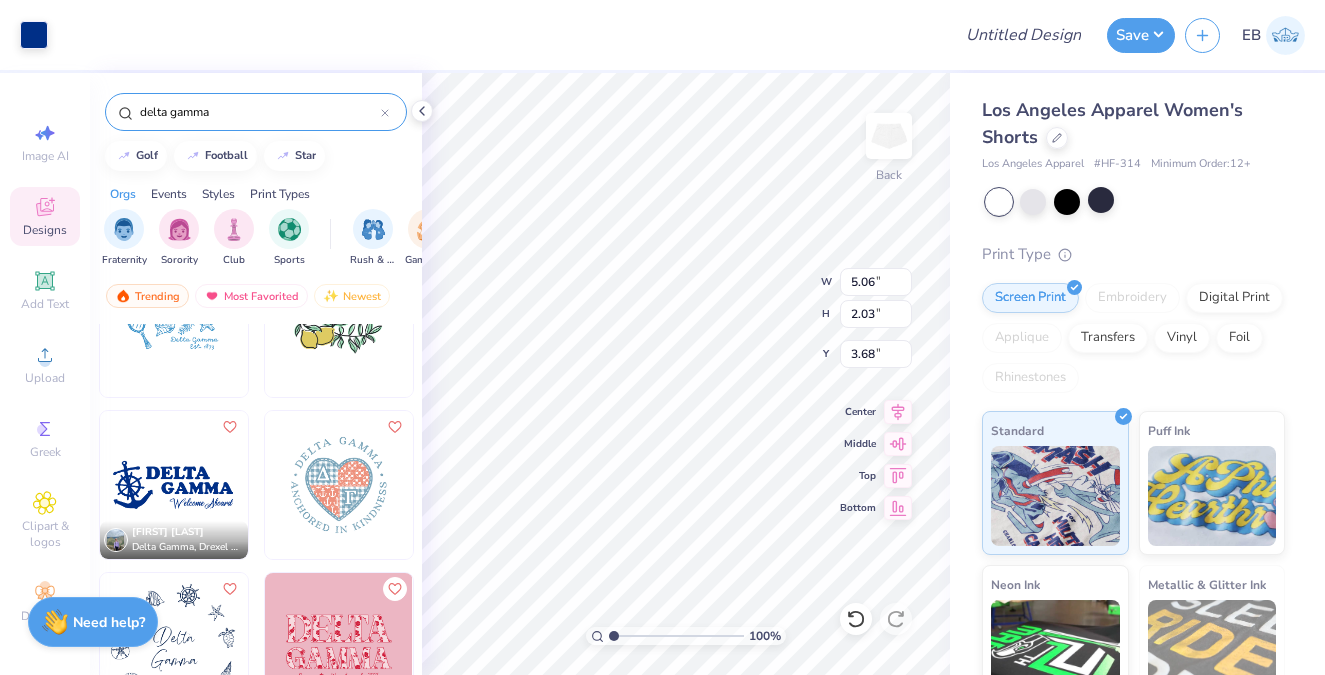 type on "4.00" 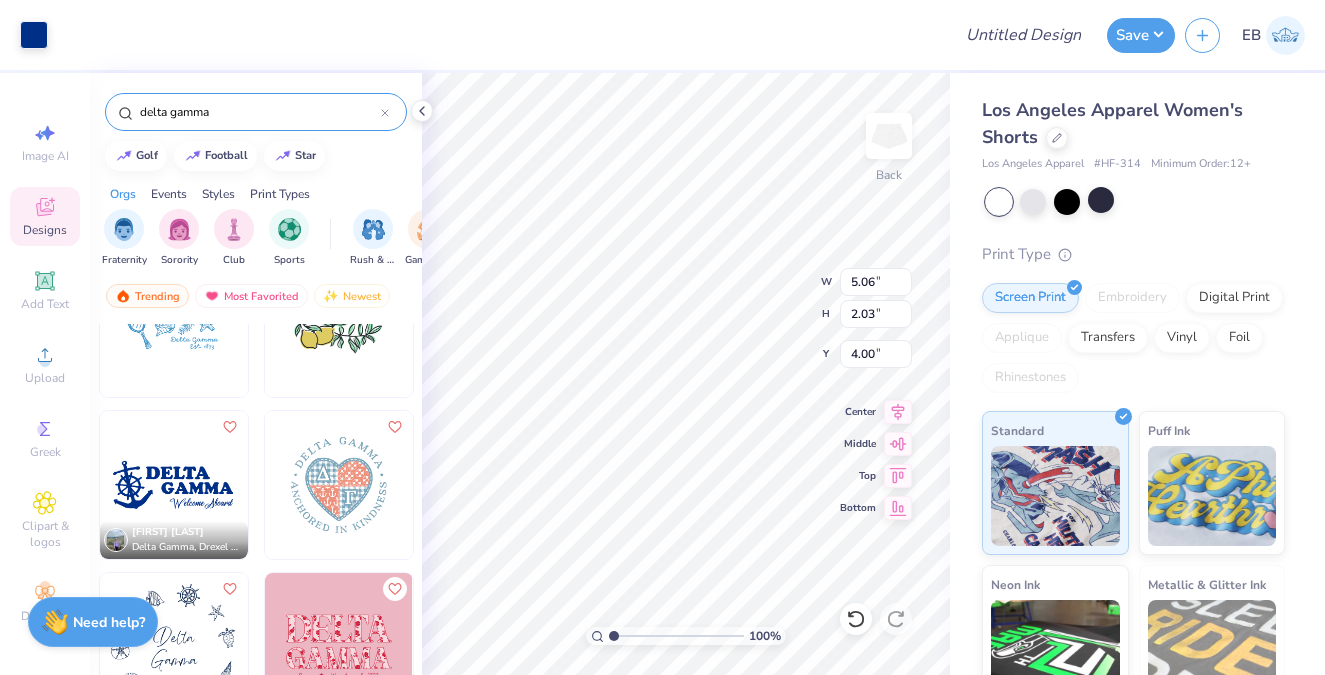 type on "5.03" 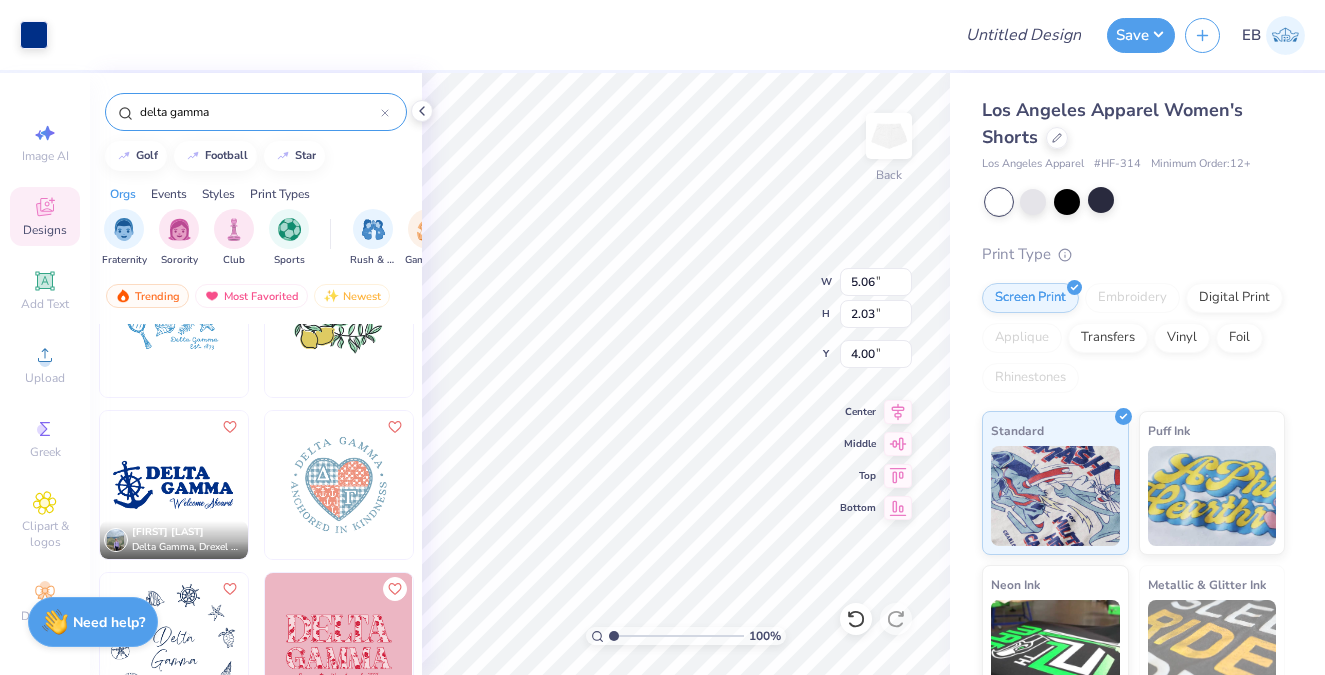 type on "3.11" 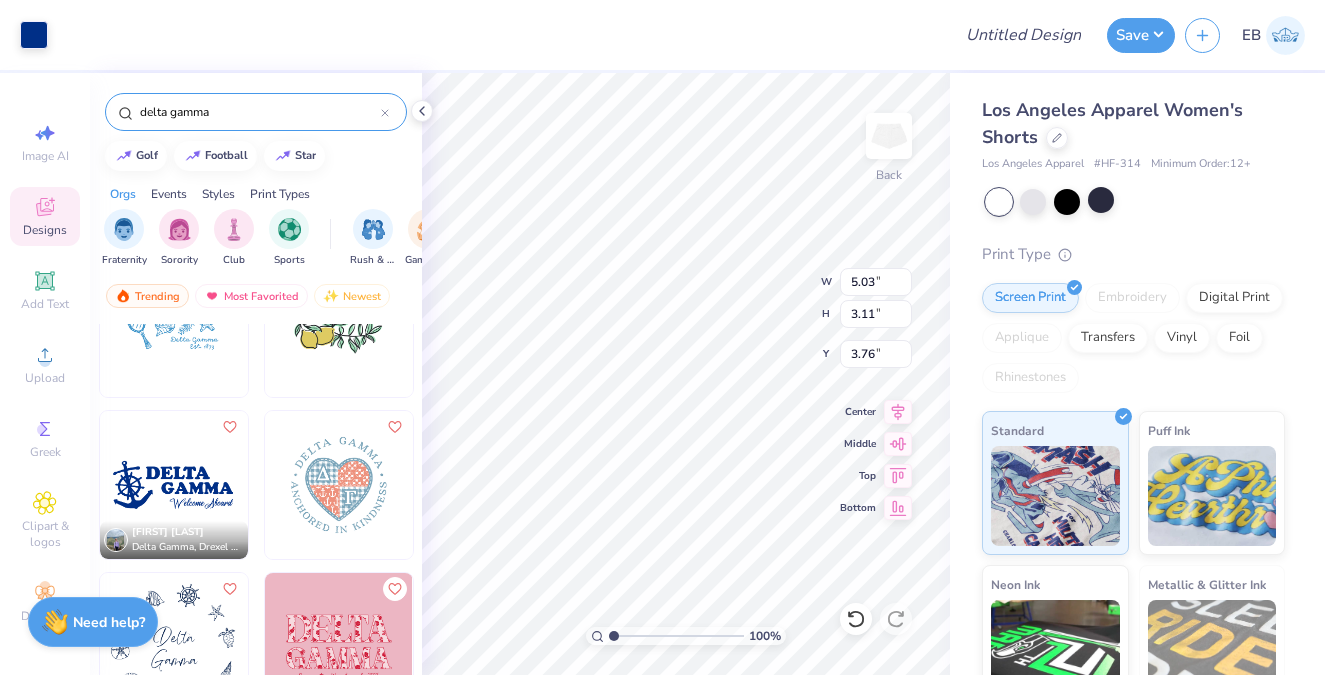 type on "4.68" 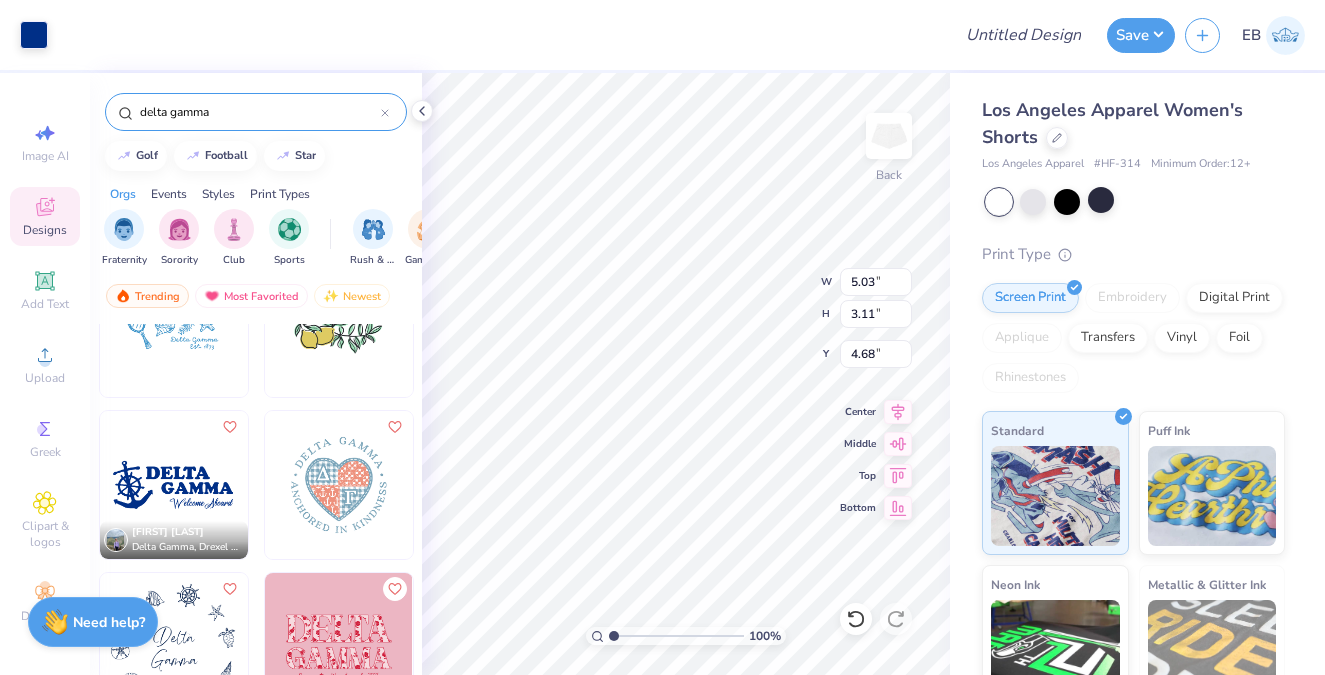 type on "5.07" 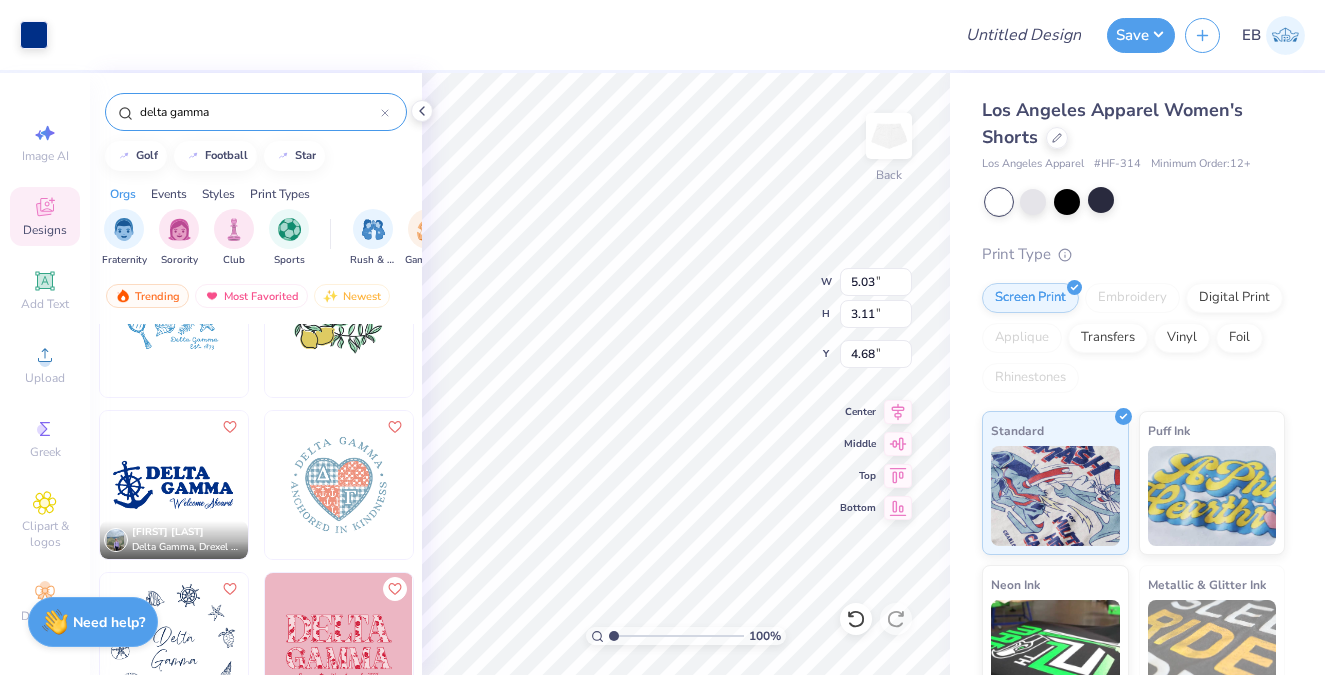 type on "3.02" 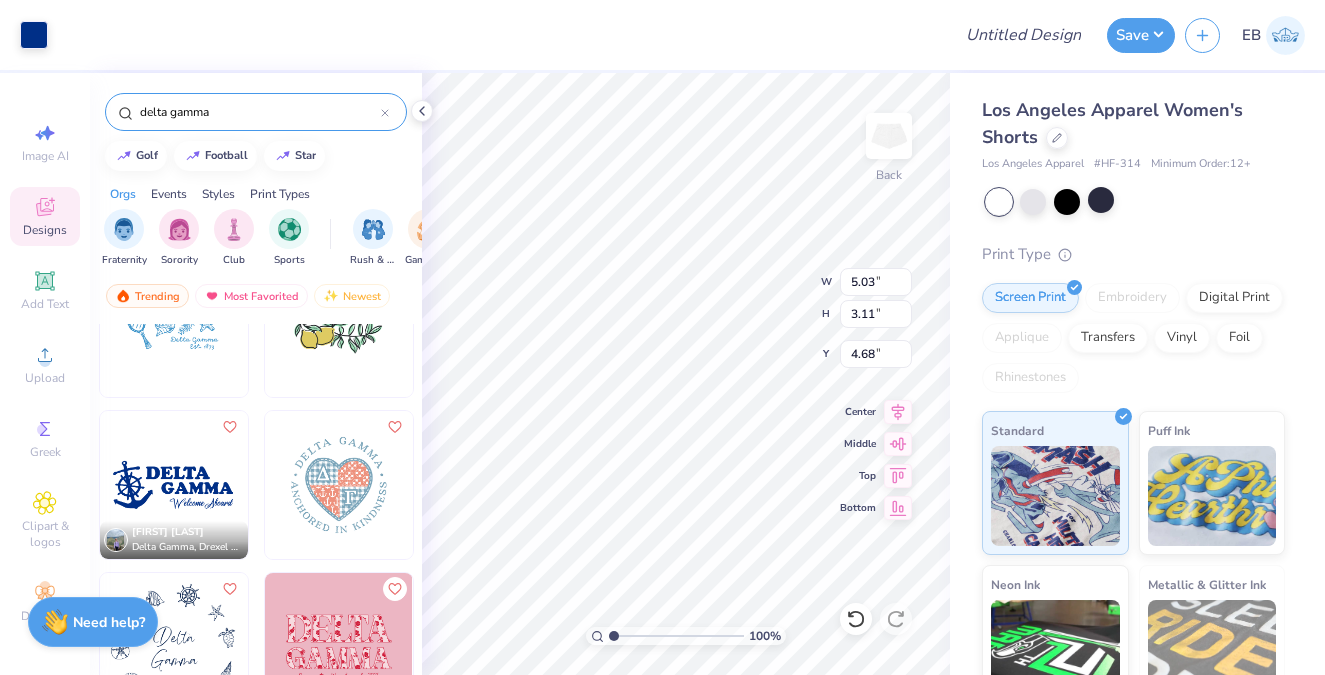 type on "4.70" 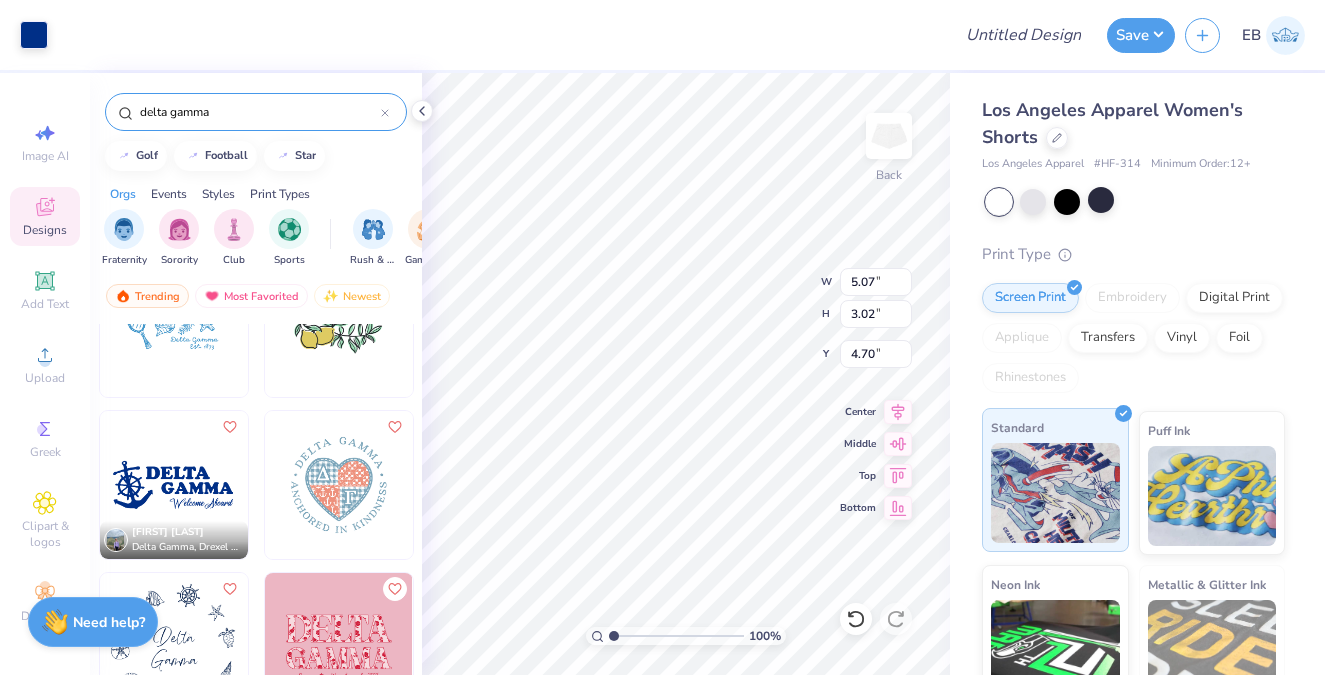 scroll, scrollTop: 66, scrollLeft: 0, axis: vertical 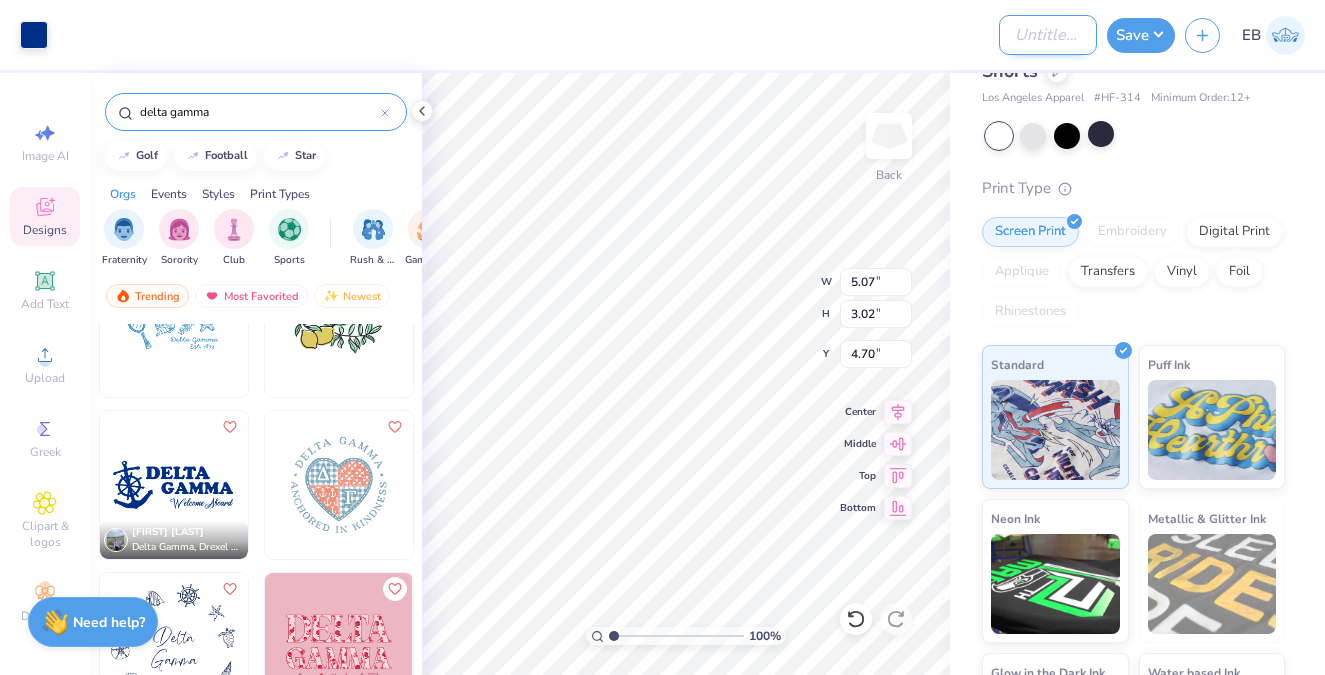 click on "Design Title" at bounding box center [1048, 35] 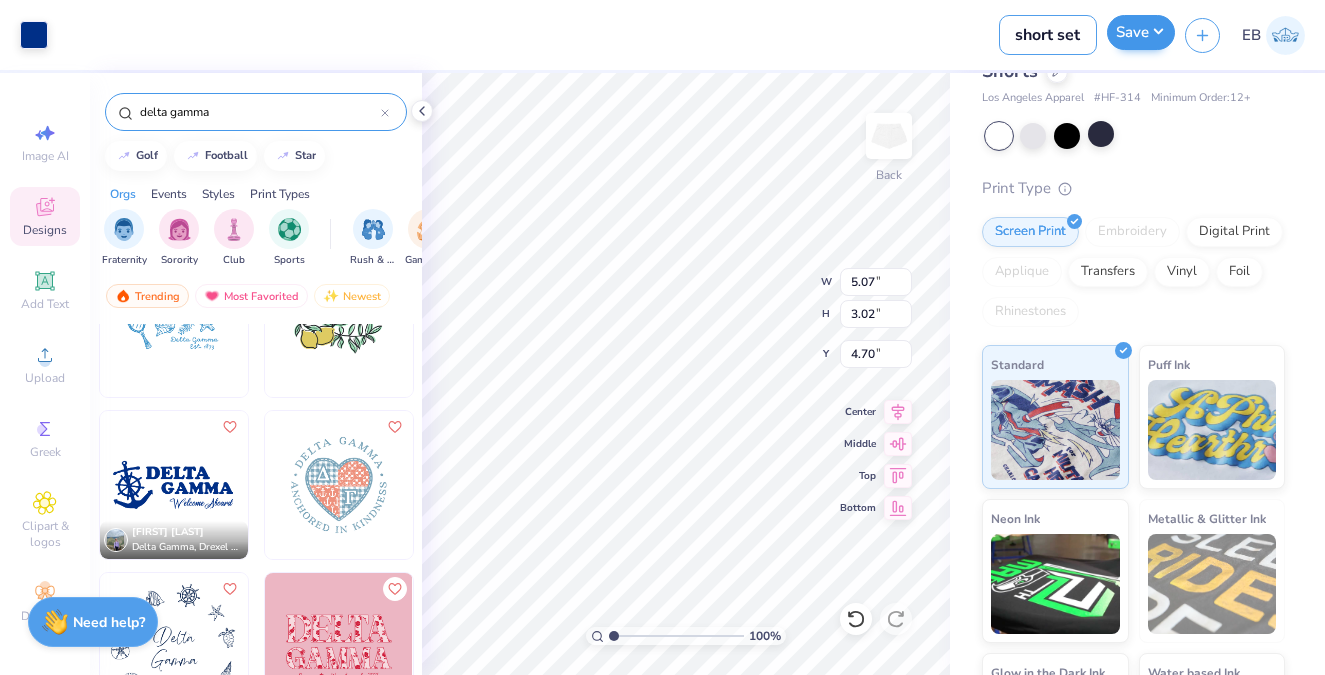 type on "short set" 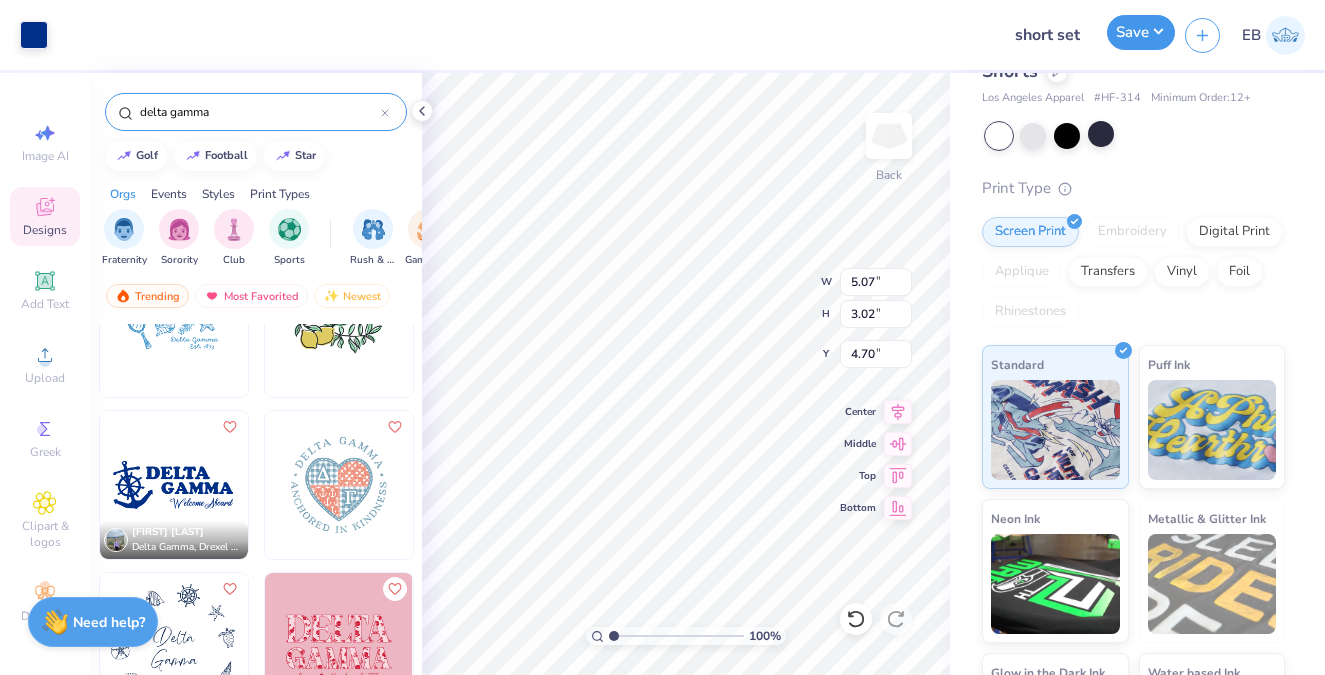 click on "Save" at bounding box center (1141, 32) 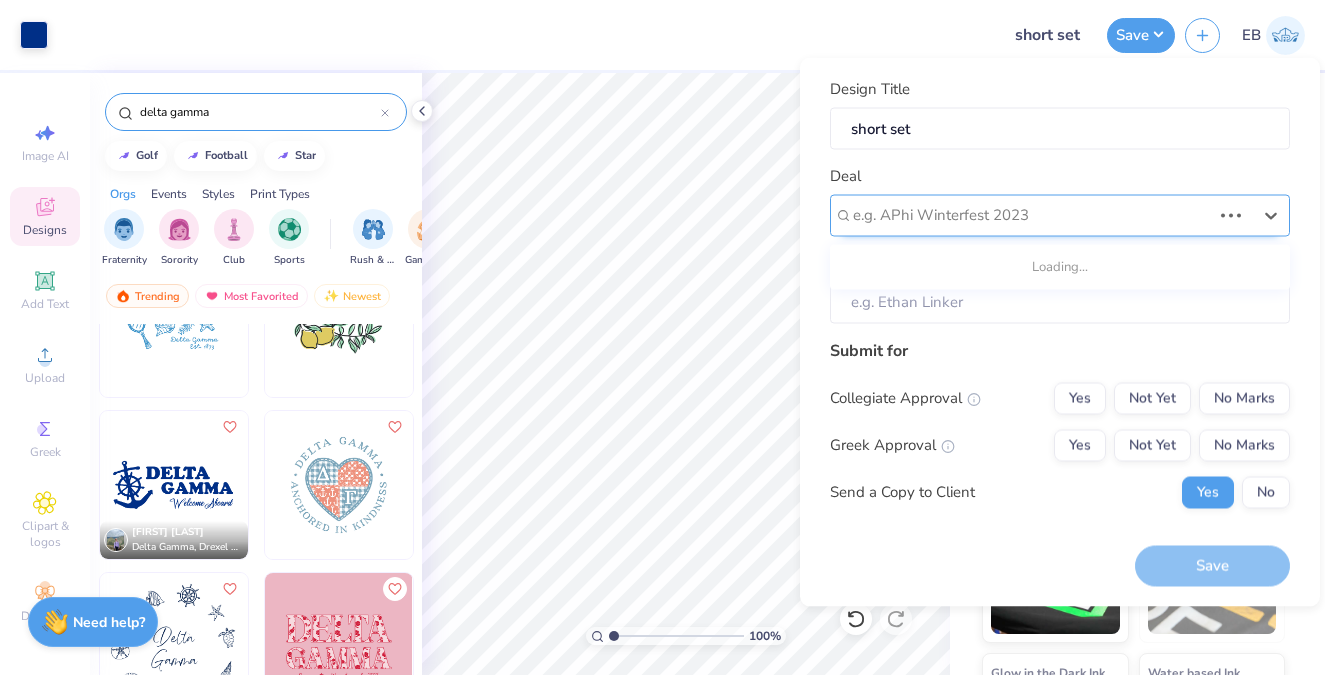 click at bounding box center [1032, 215] 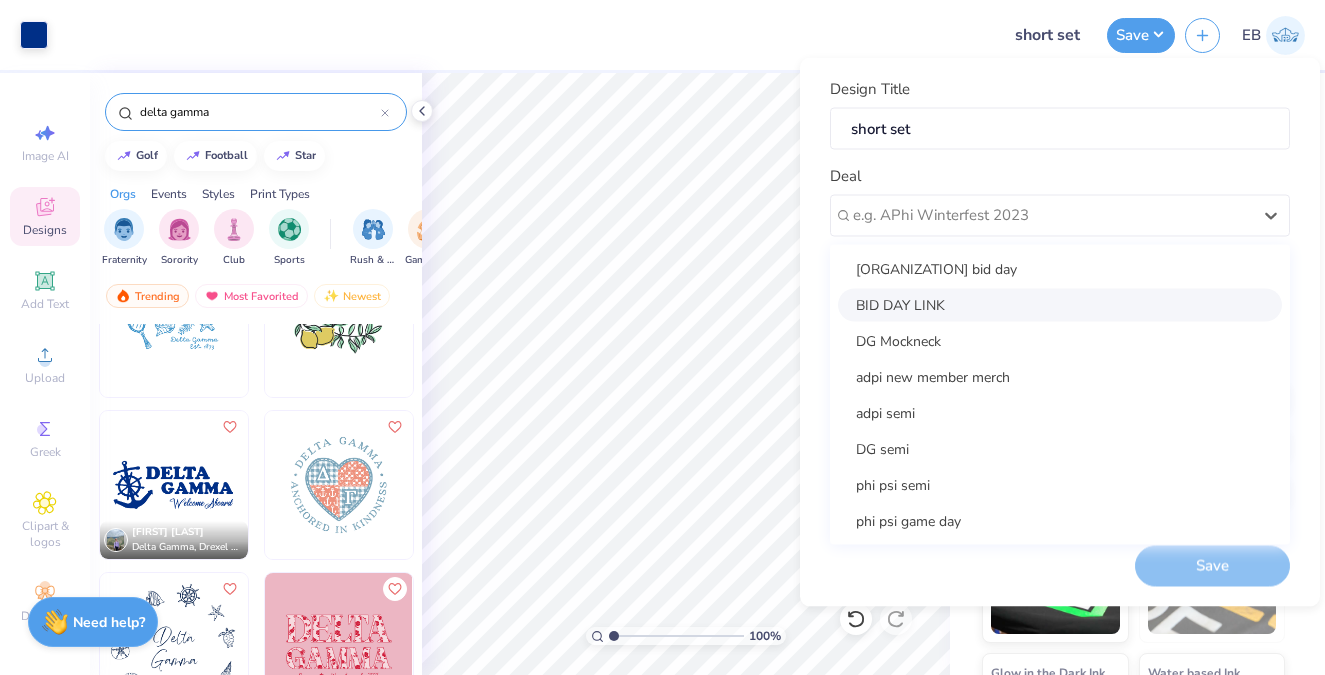 click on "BID DAY LINK" at bounding box center (1060, 304) 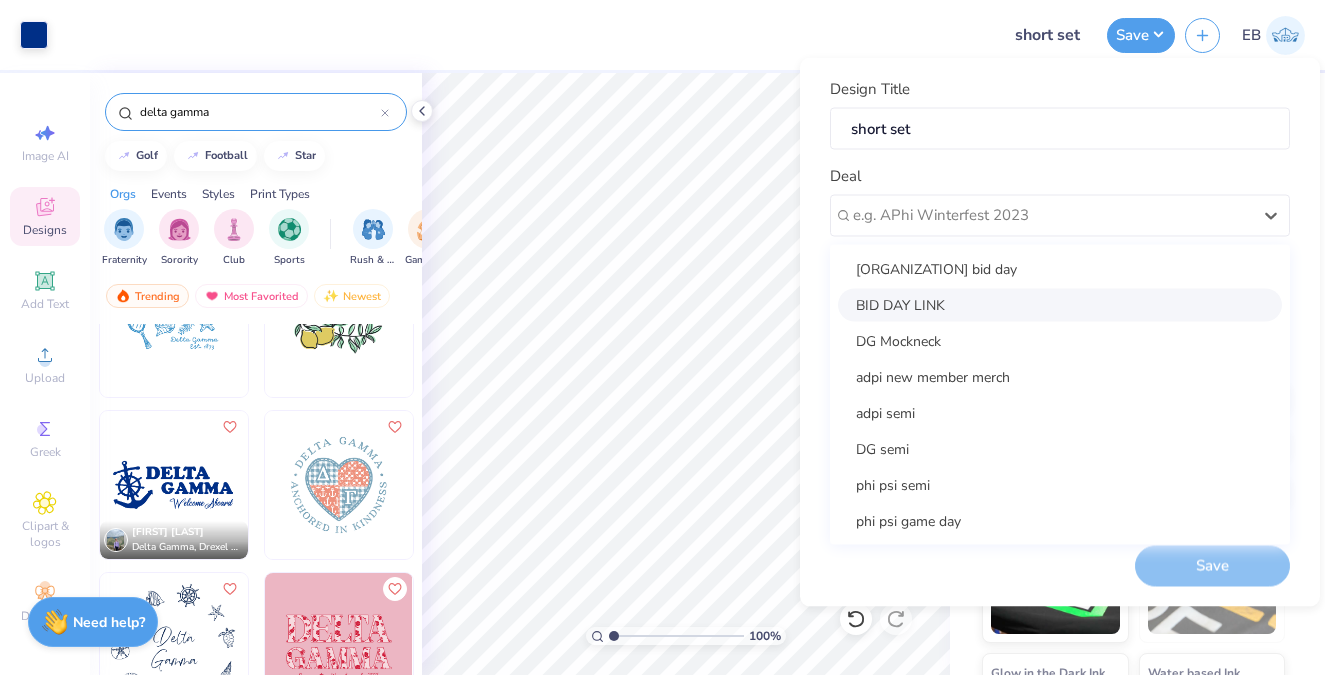 type on "[FIRST] [LAST]" 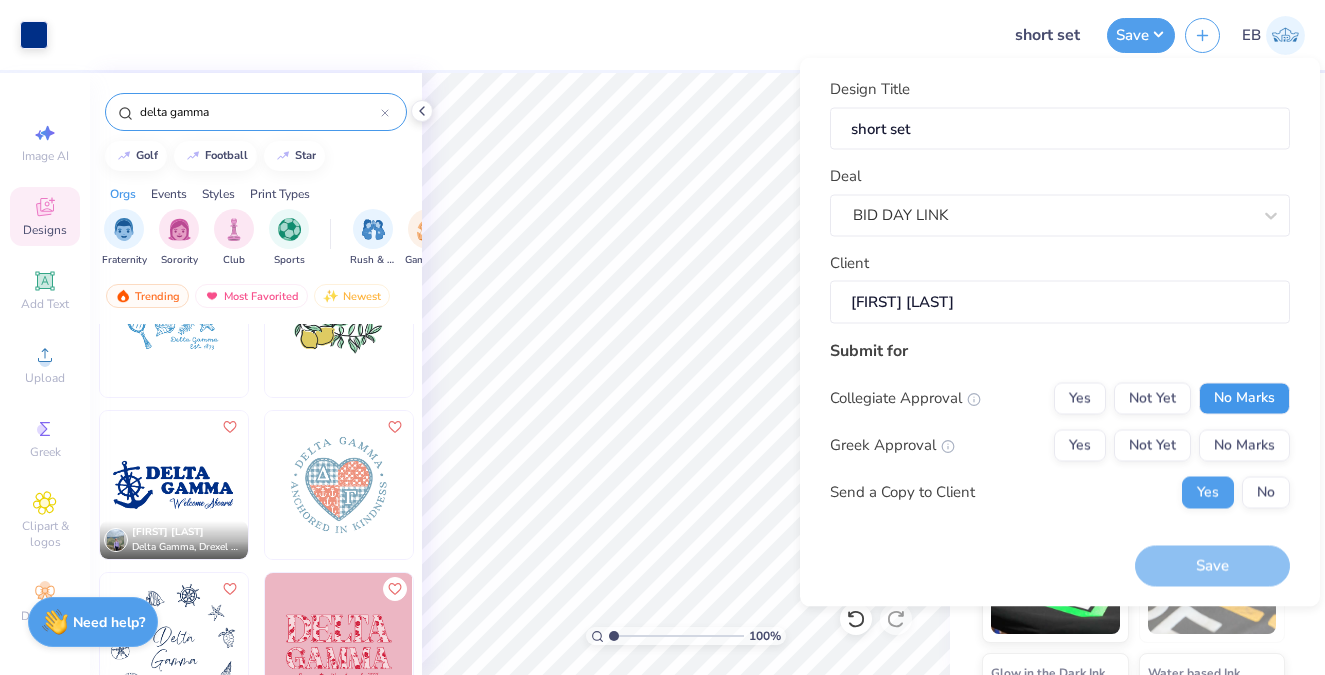 click on "No Marks" at bounding box center (1244, 398) 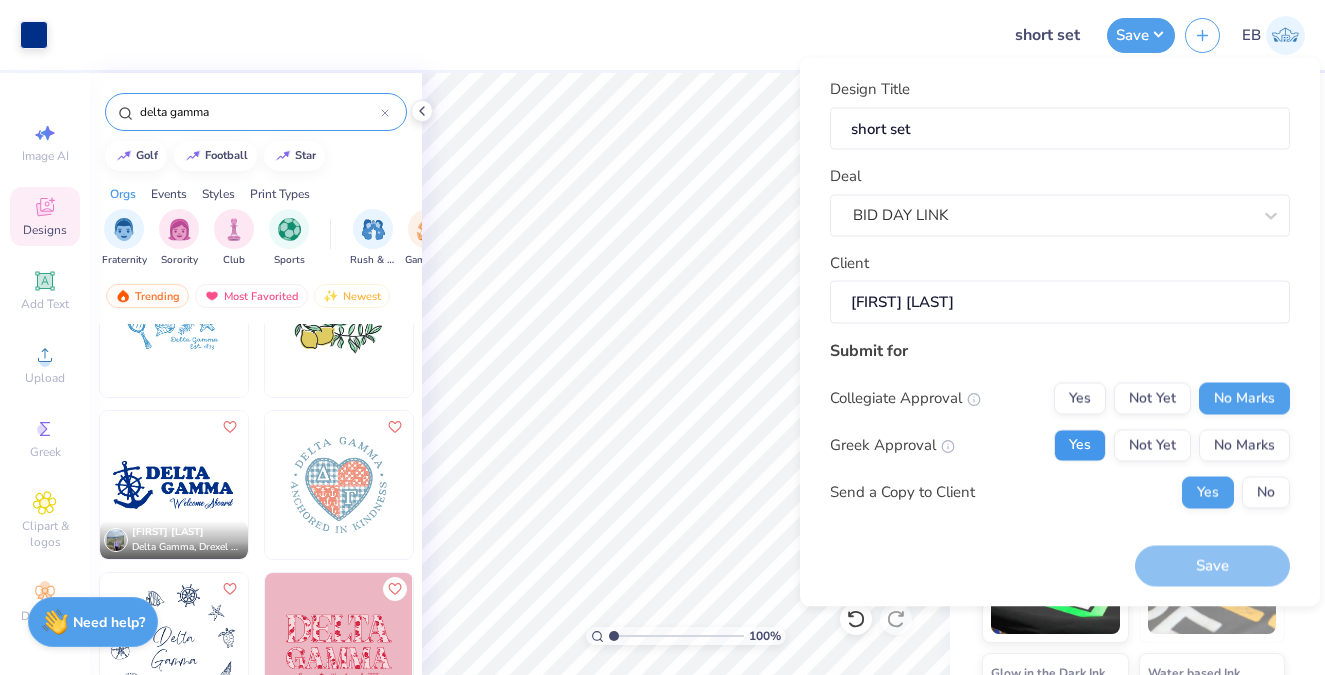 click on "Yes" at bounding box center [1080, 445] 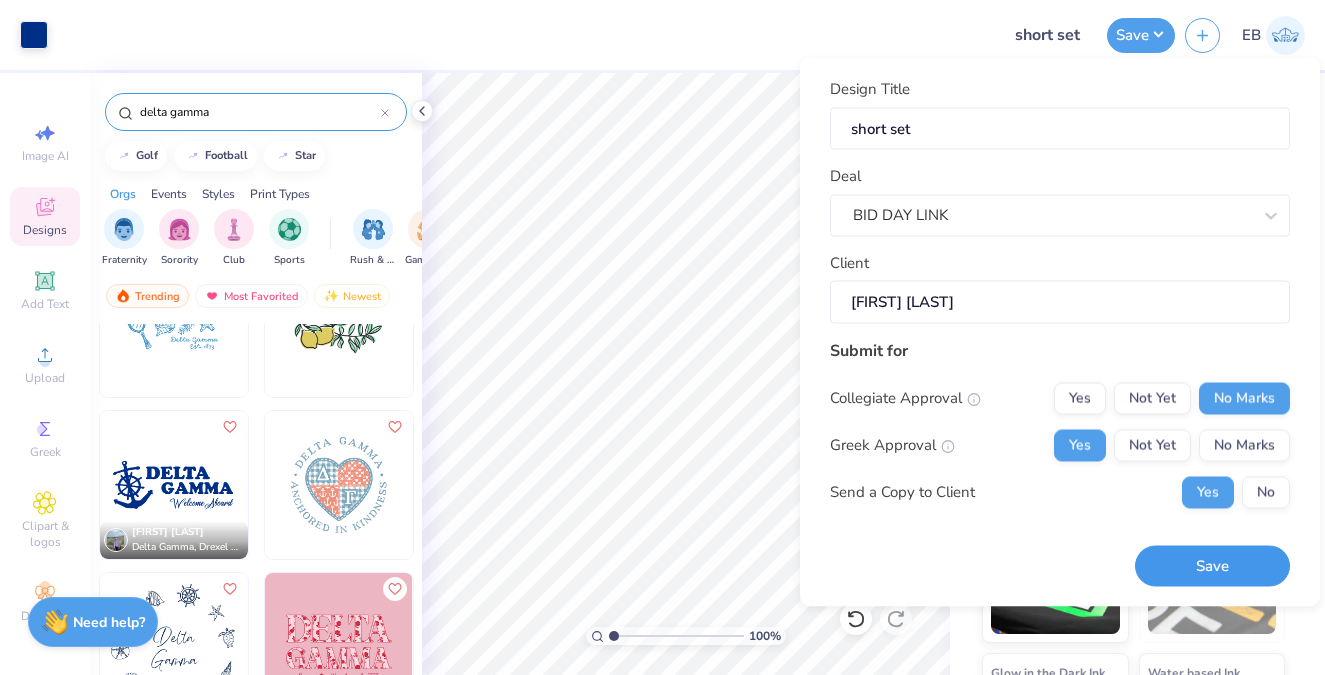 click on "Save" at bounding box center [1212, 566] 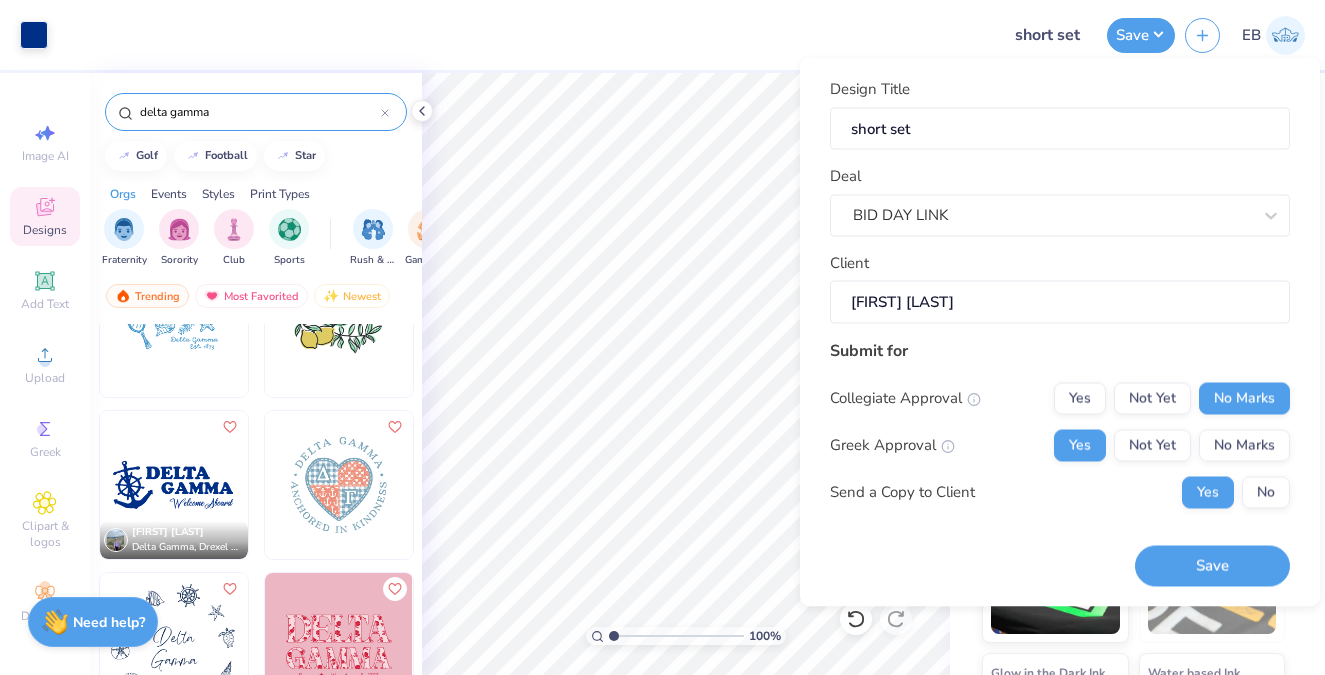 click on "Save" at bounding box center (1212, 566) 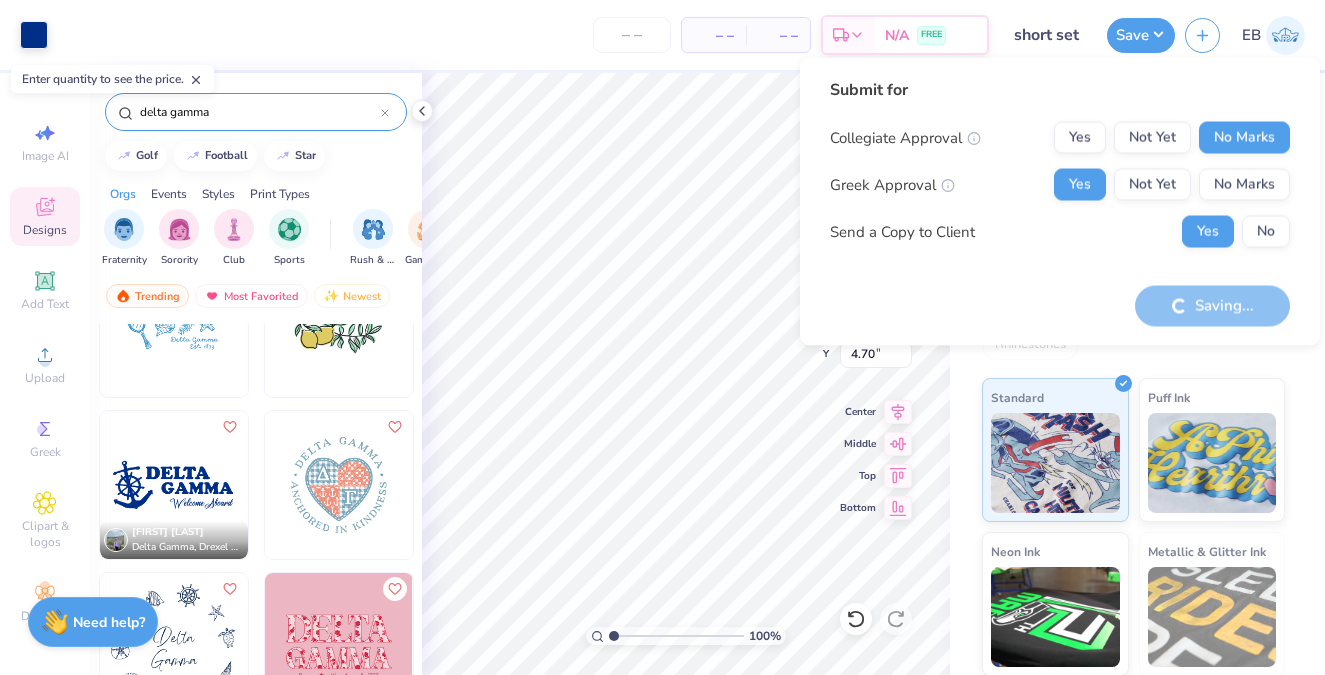 scroll, scrollTop: 99, scrollLeft: 0, axis: vertical 